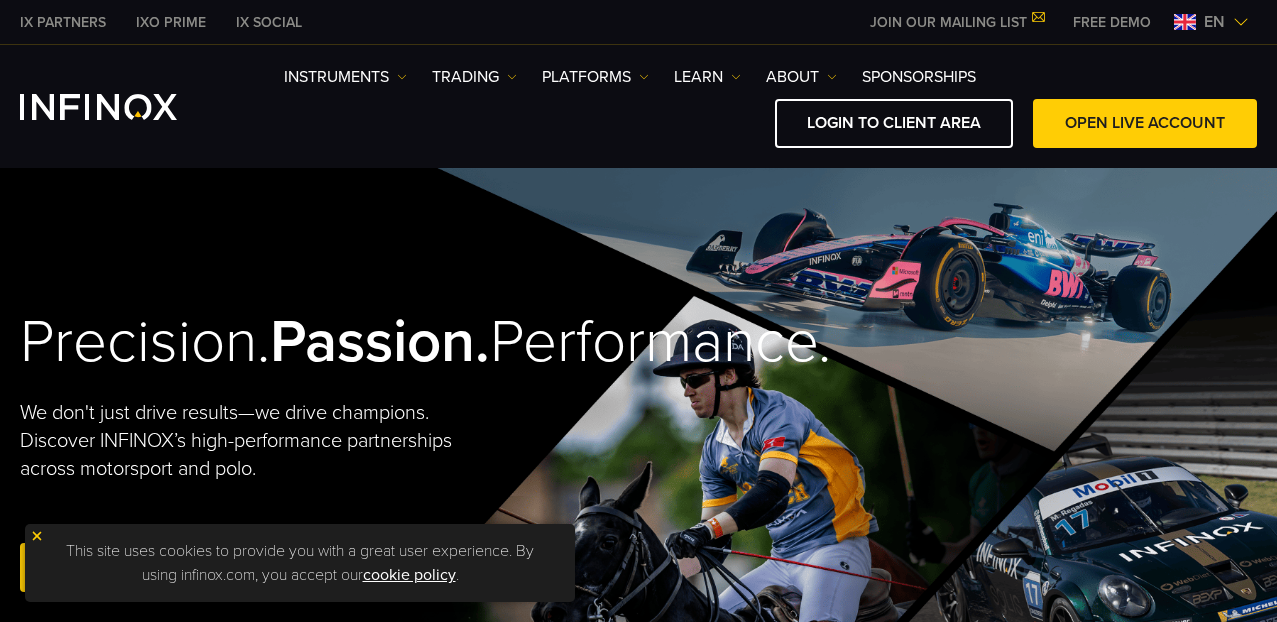 scroll, scrollTop: 0, scrollLeft: 0, axis: both 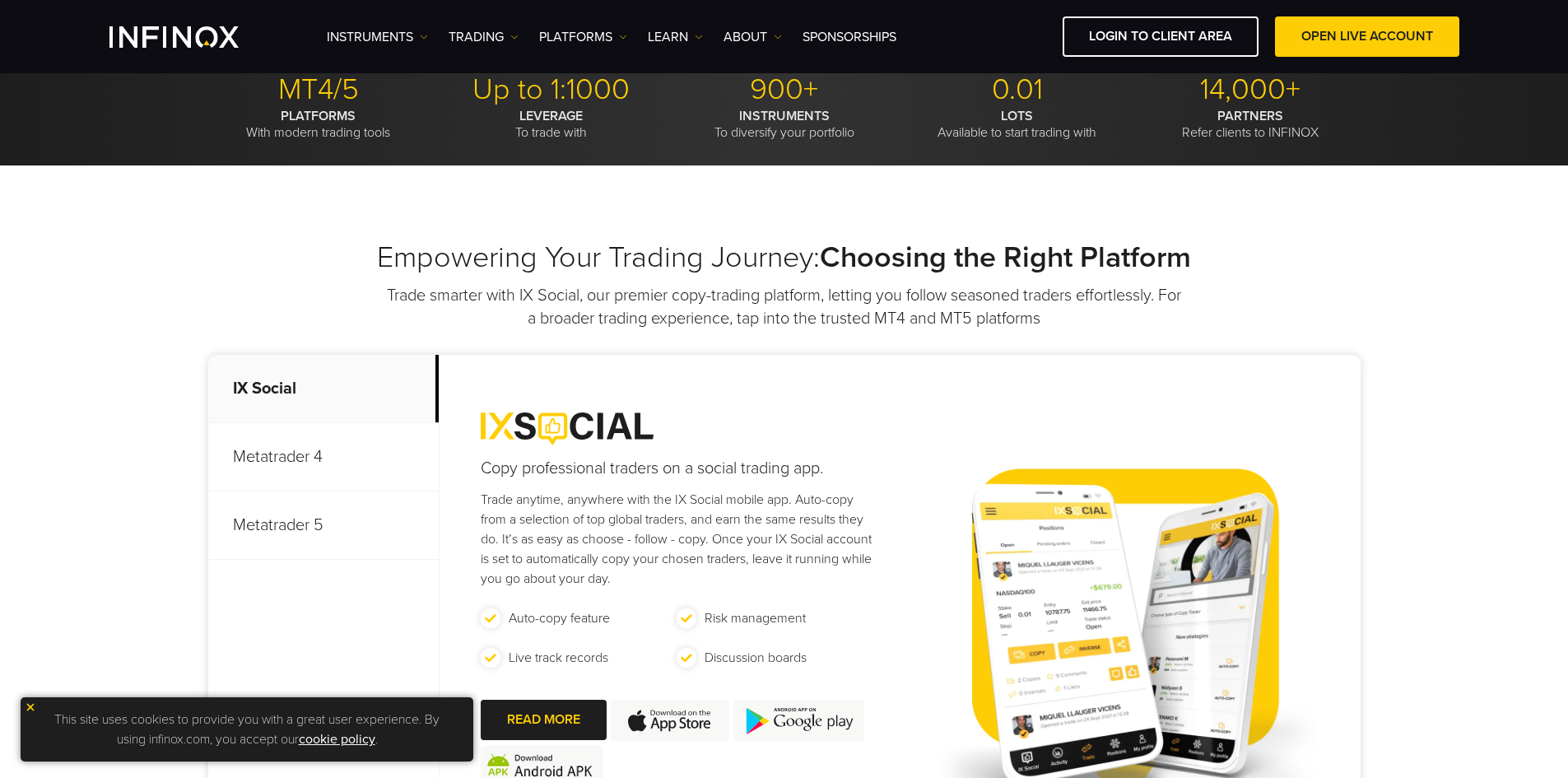 click on "Metatrader 4" at bounding box center (323, 457) 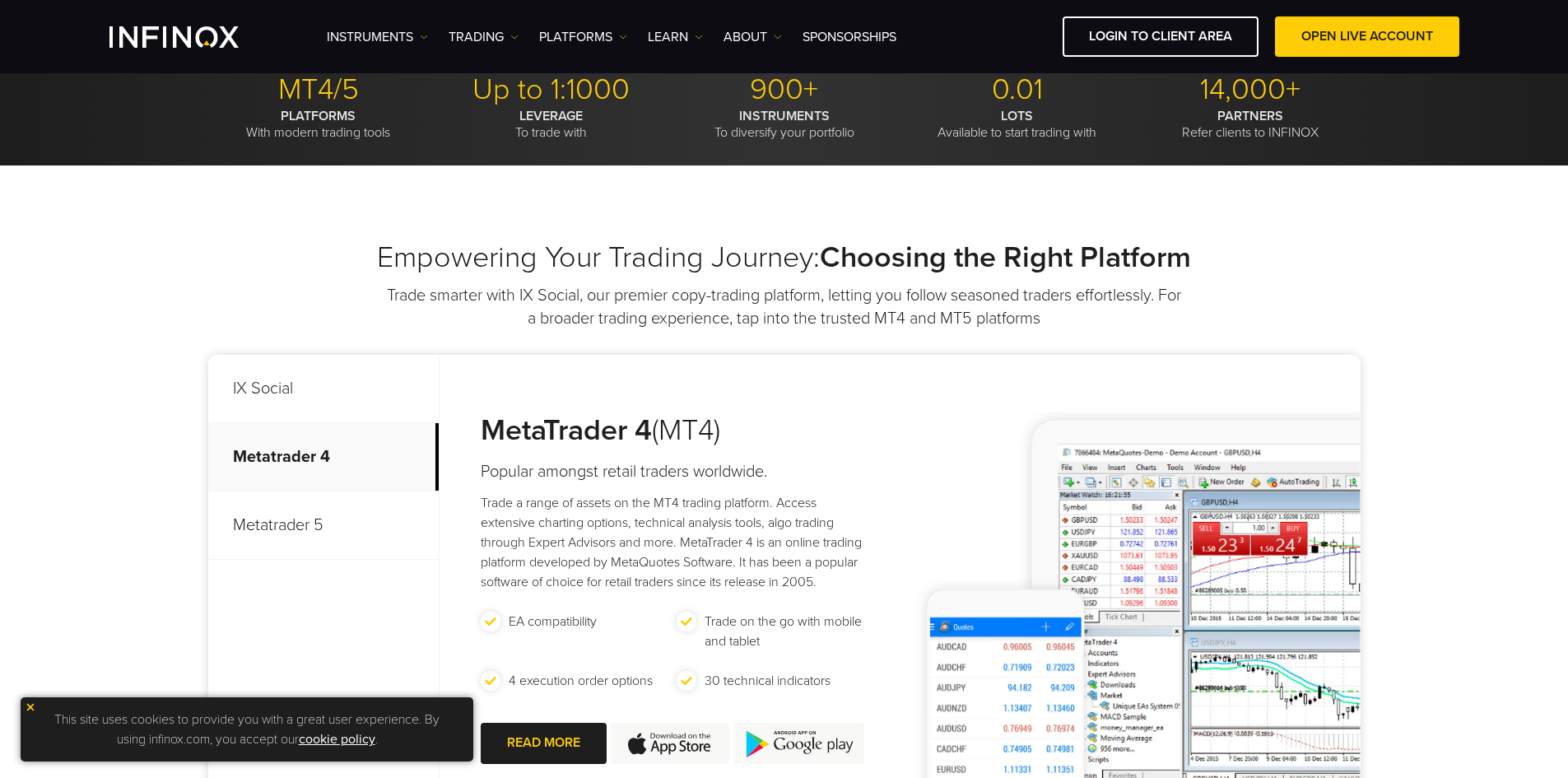 scroll, scrollTop: 0, scrollLeft: 0, axis: both 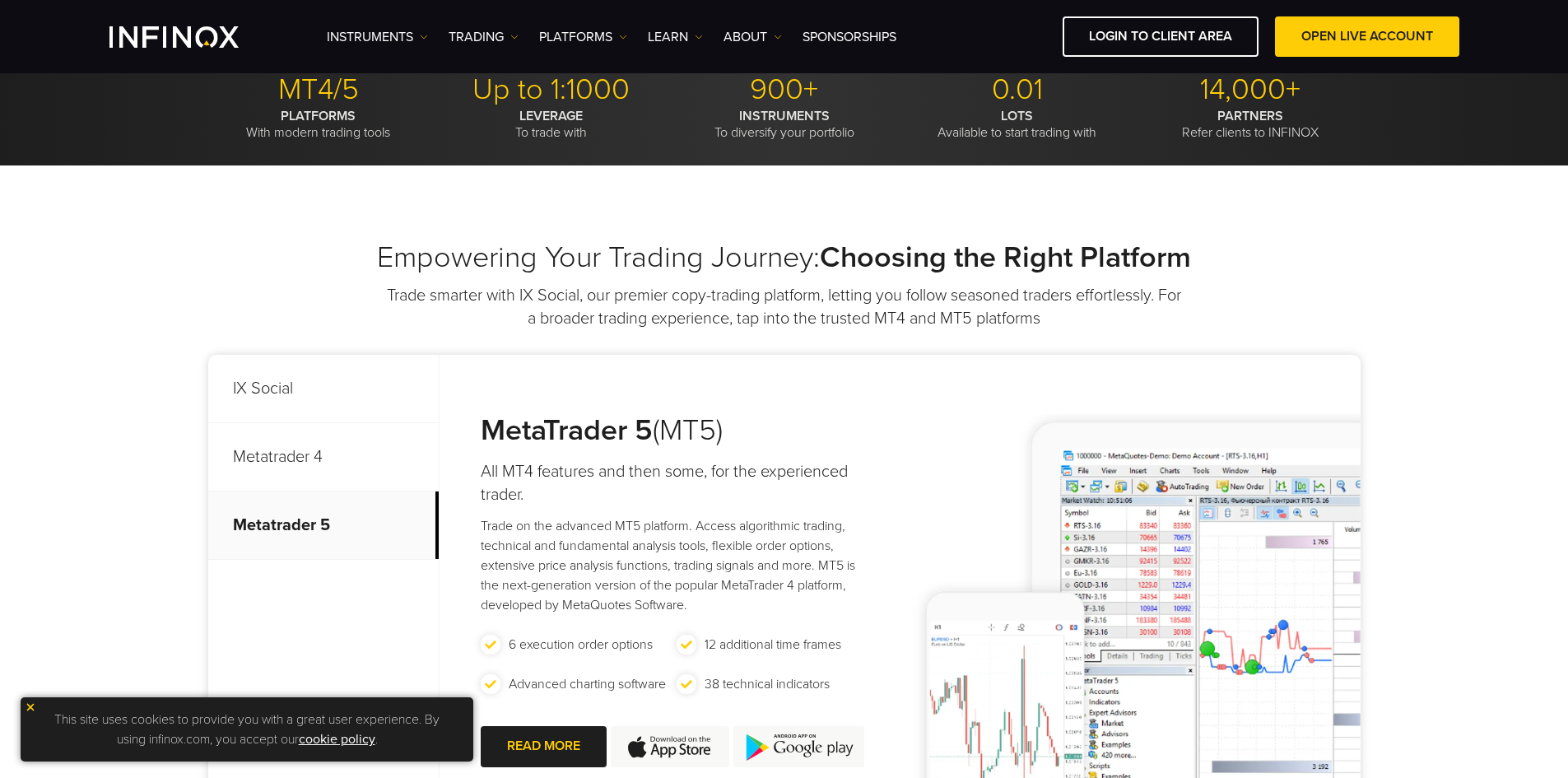 click on "Metatrader 4" at bounding box center [323, 457] 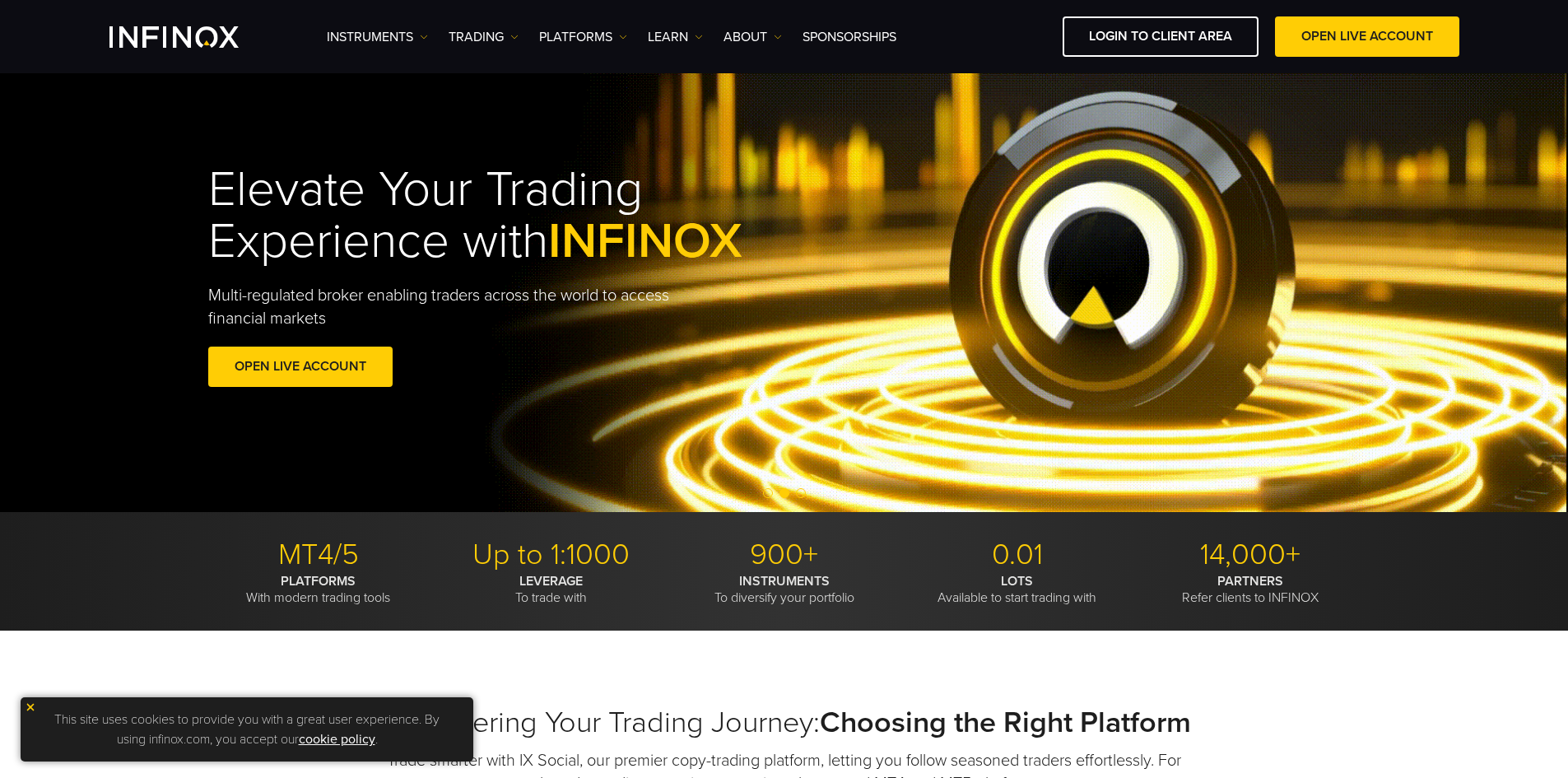 scroll, scrollTop: 0, scrollLeft: 0, axis: both 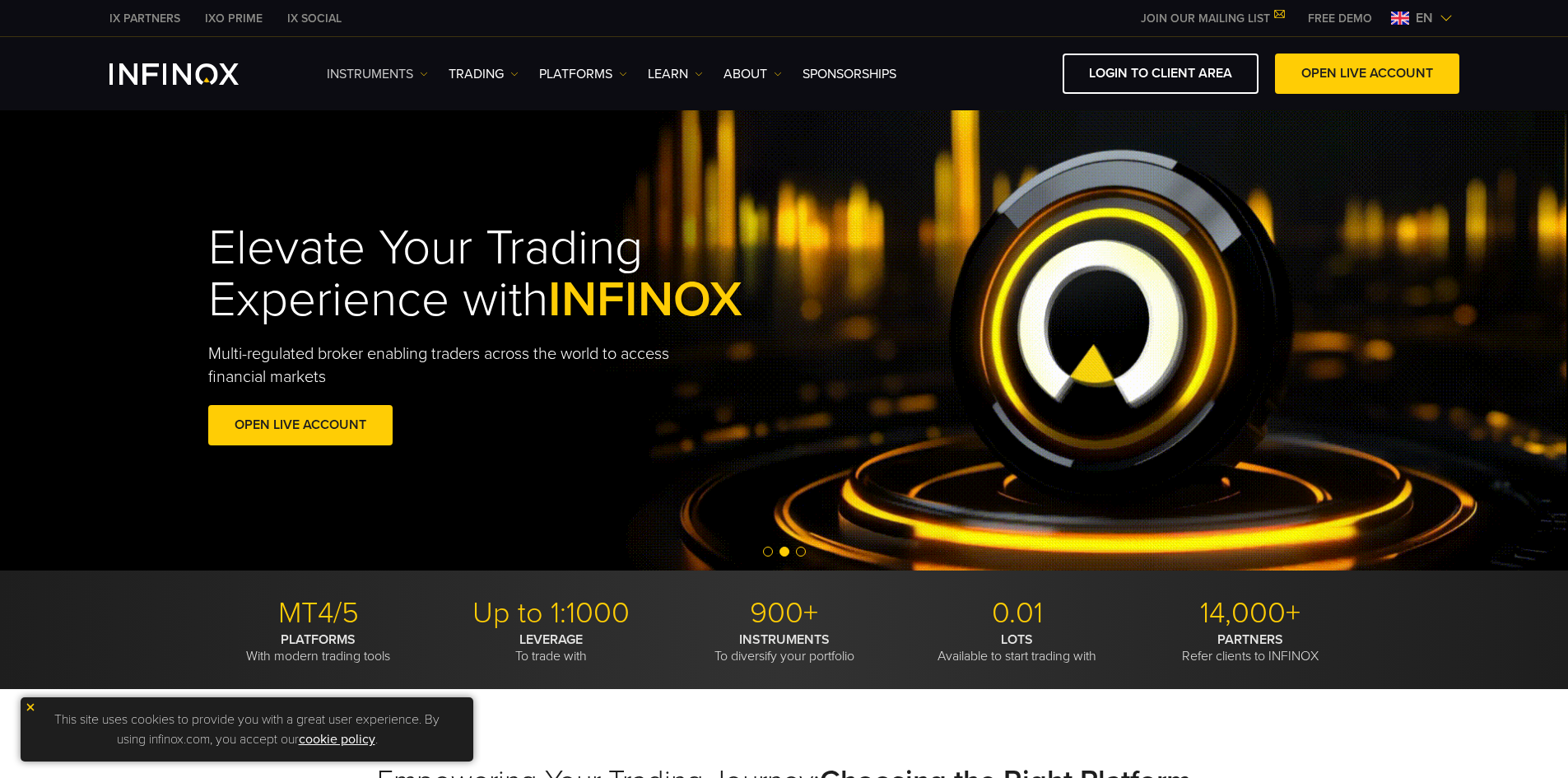 click on "Instruments" at bounding box center [377, 74] 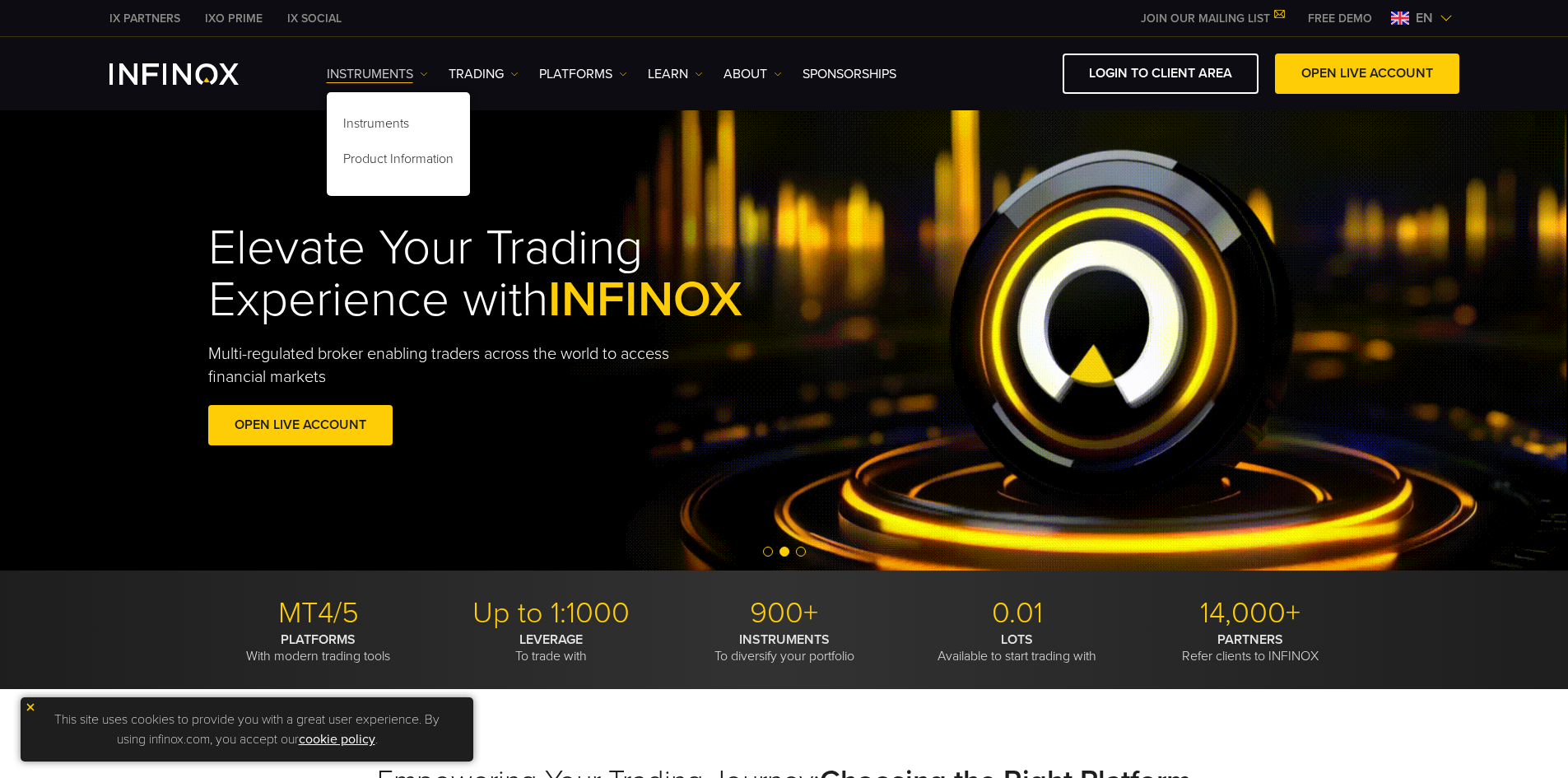 scroll, scrollTop: 0, scrollLeft: 0, axis: both 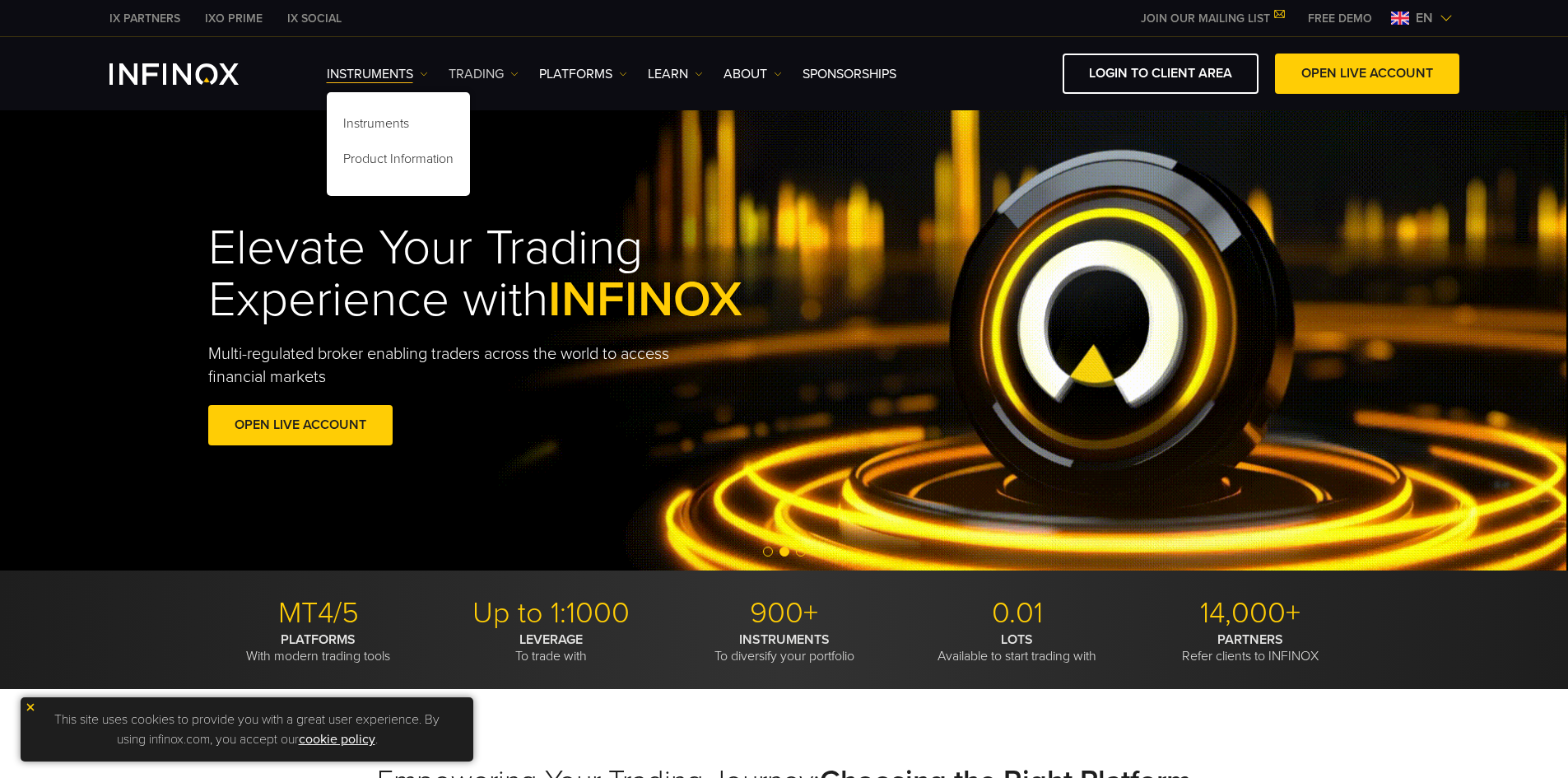 click on "TRADING" at bounding box center (483, 74) 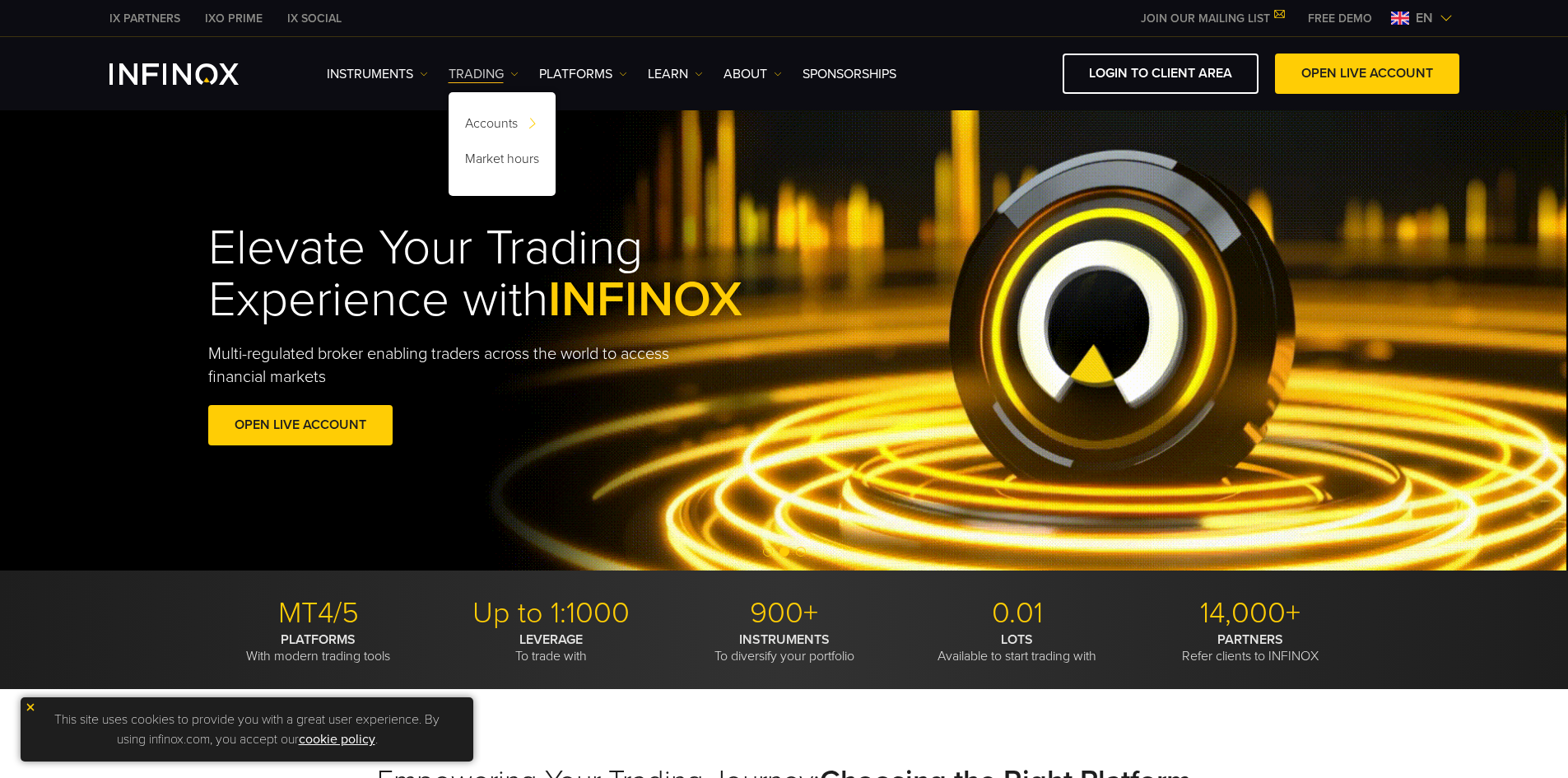 scroll, scrollTop: 0, scrollLeft: 0, axis: both 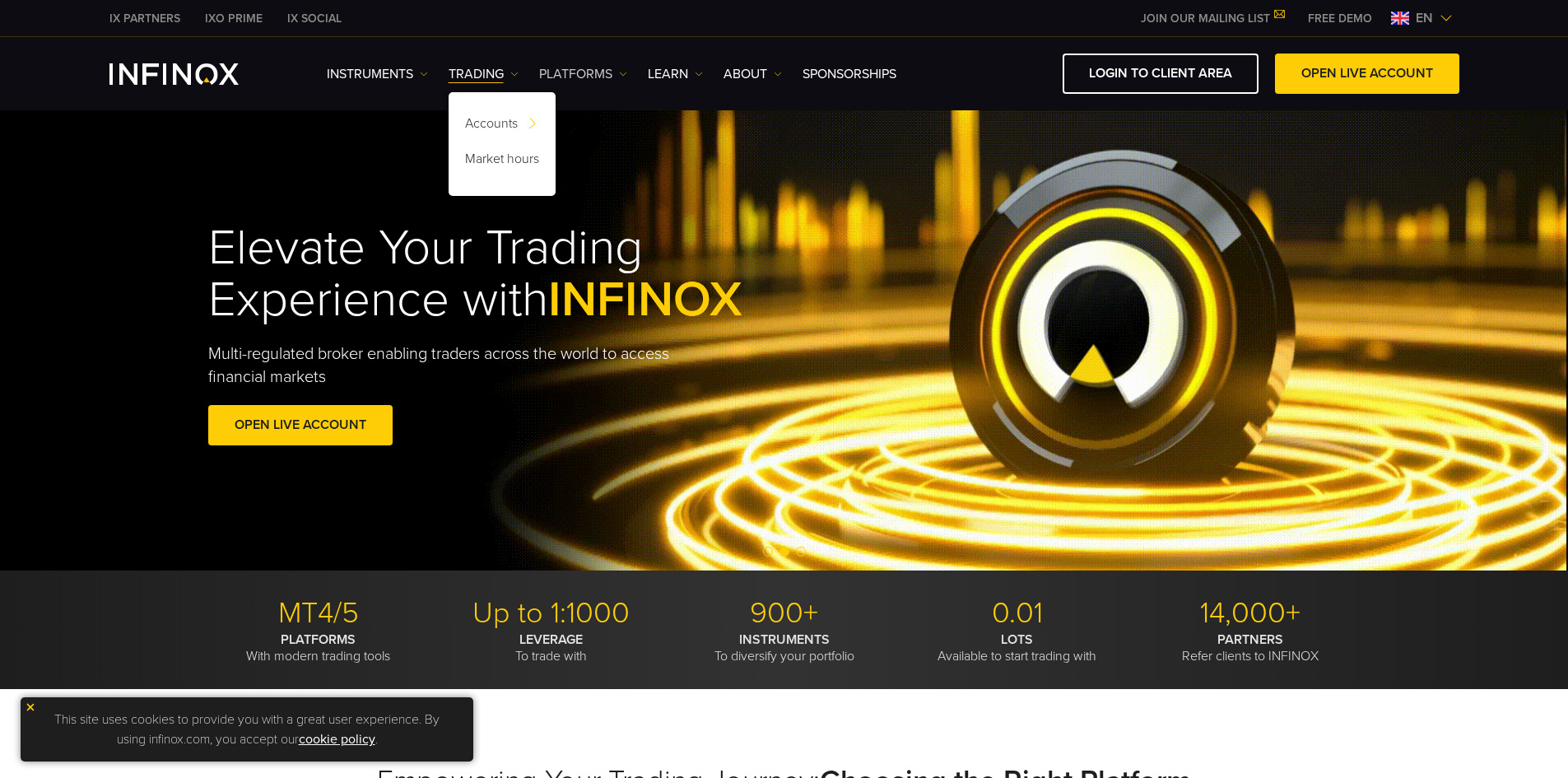 click at bounding box center (623, 74) 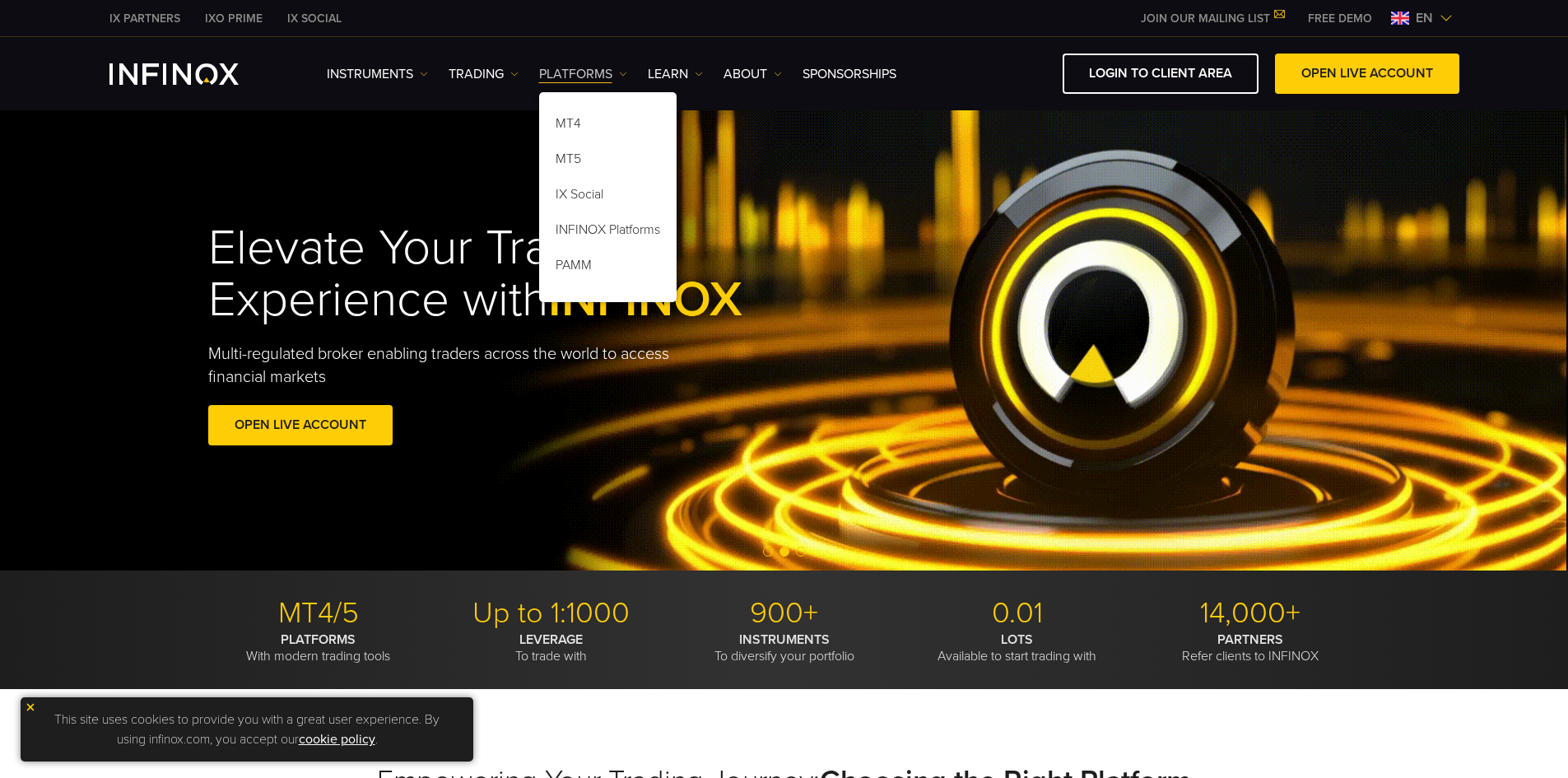 scroll 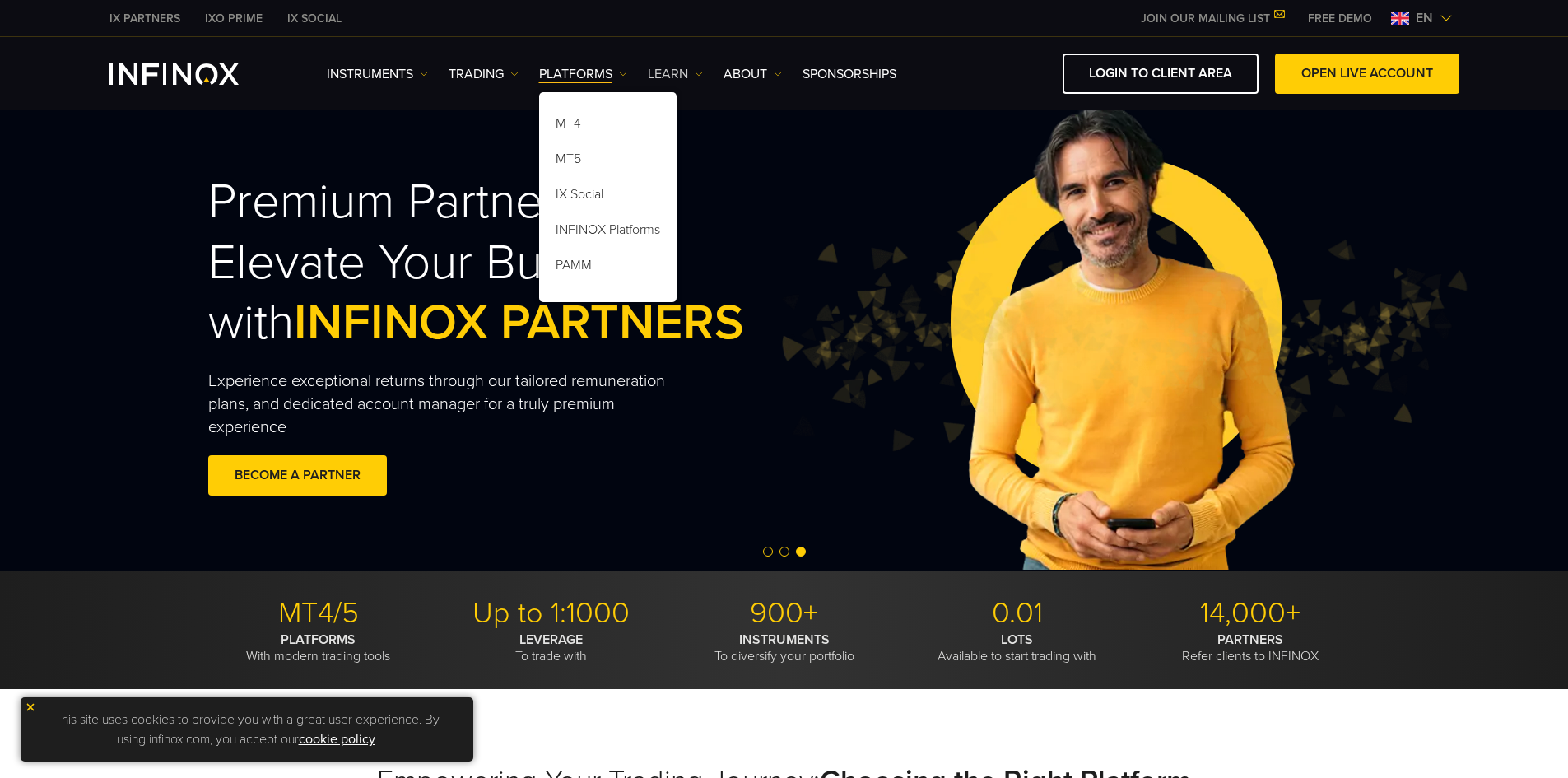 click on "Learn" at bounding box center (675, 74) 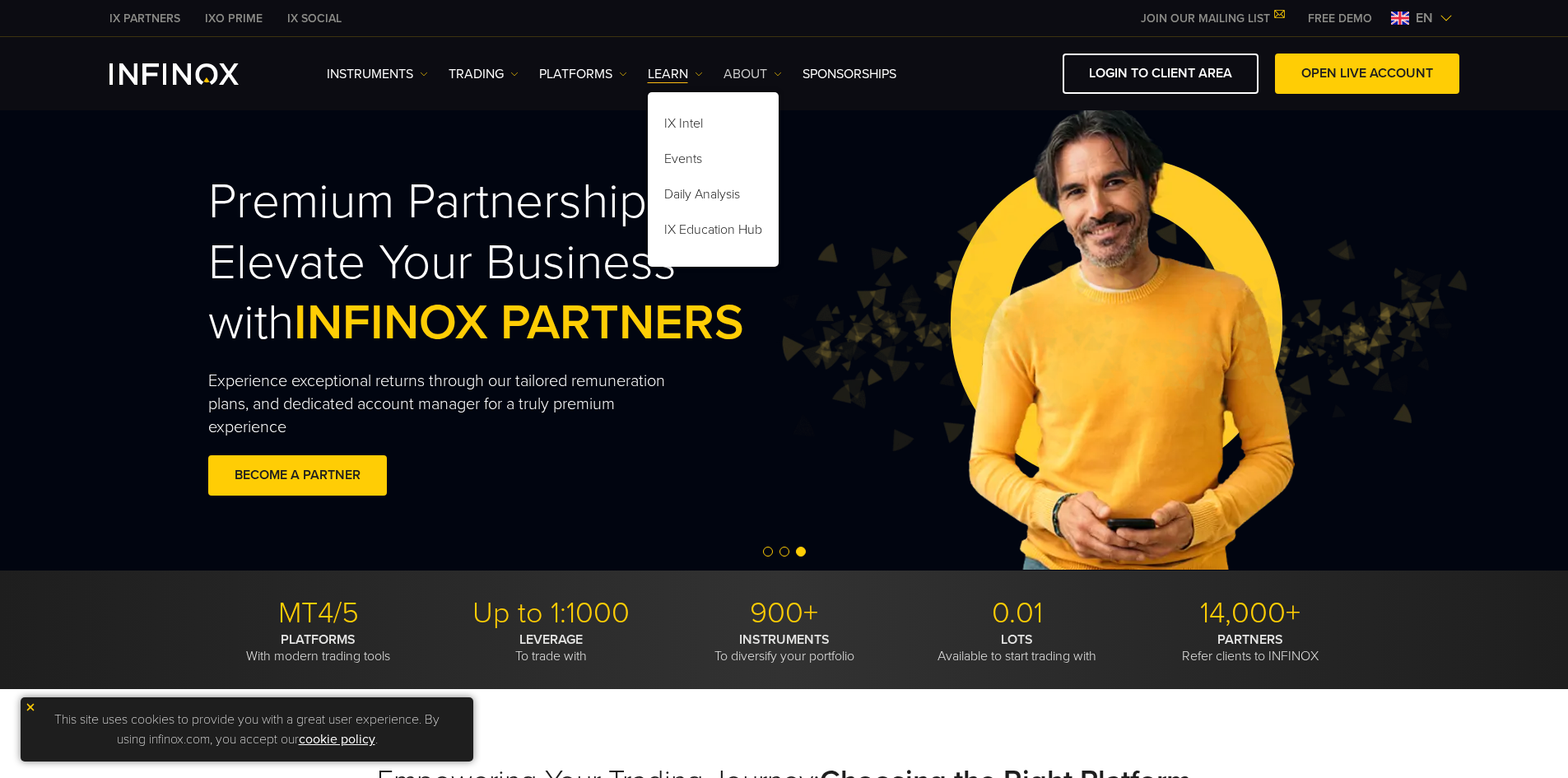 click at bounding box center (778, 74) 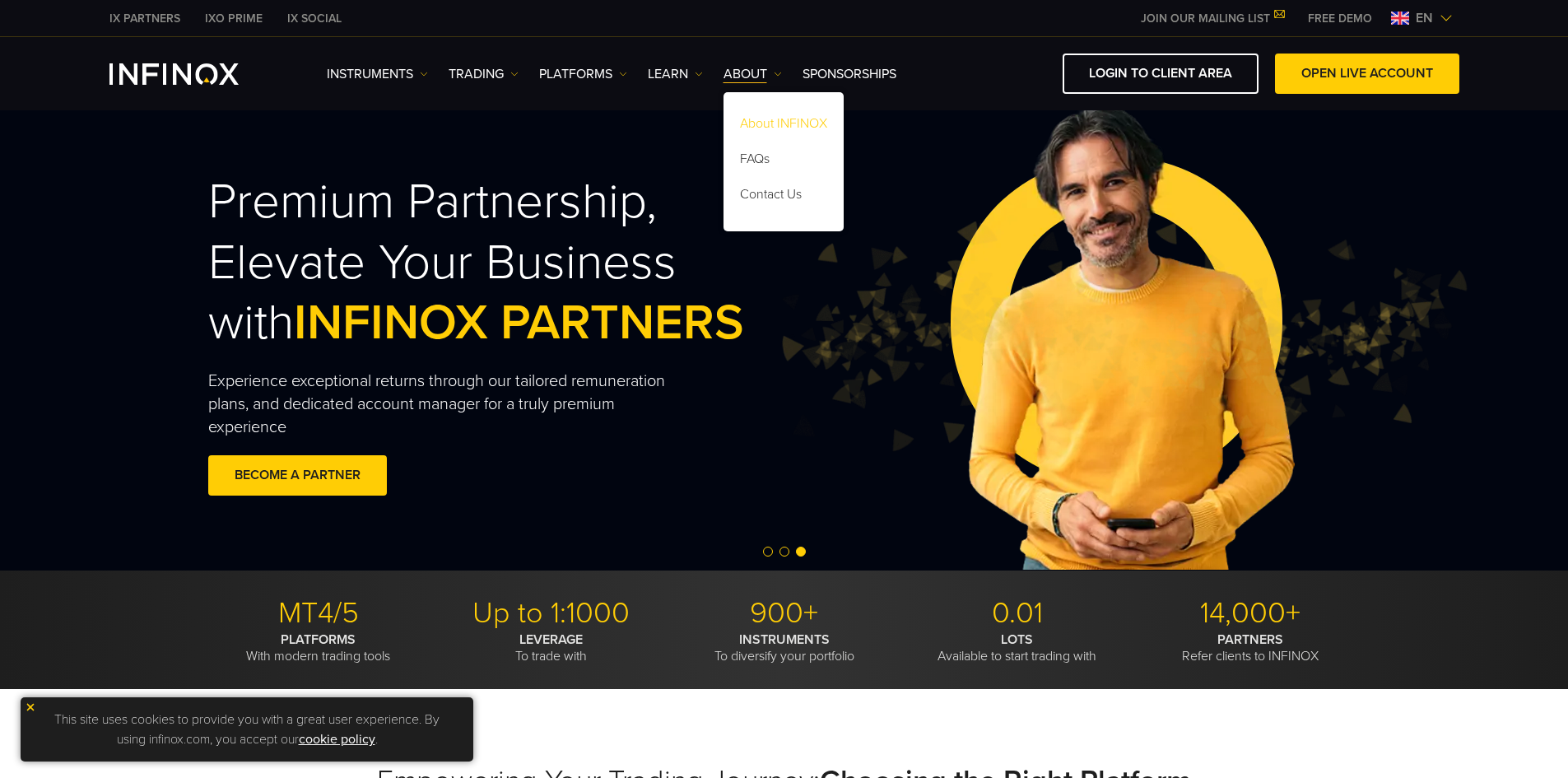 click on "About INFINOX" at bounding box center (784, 126) 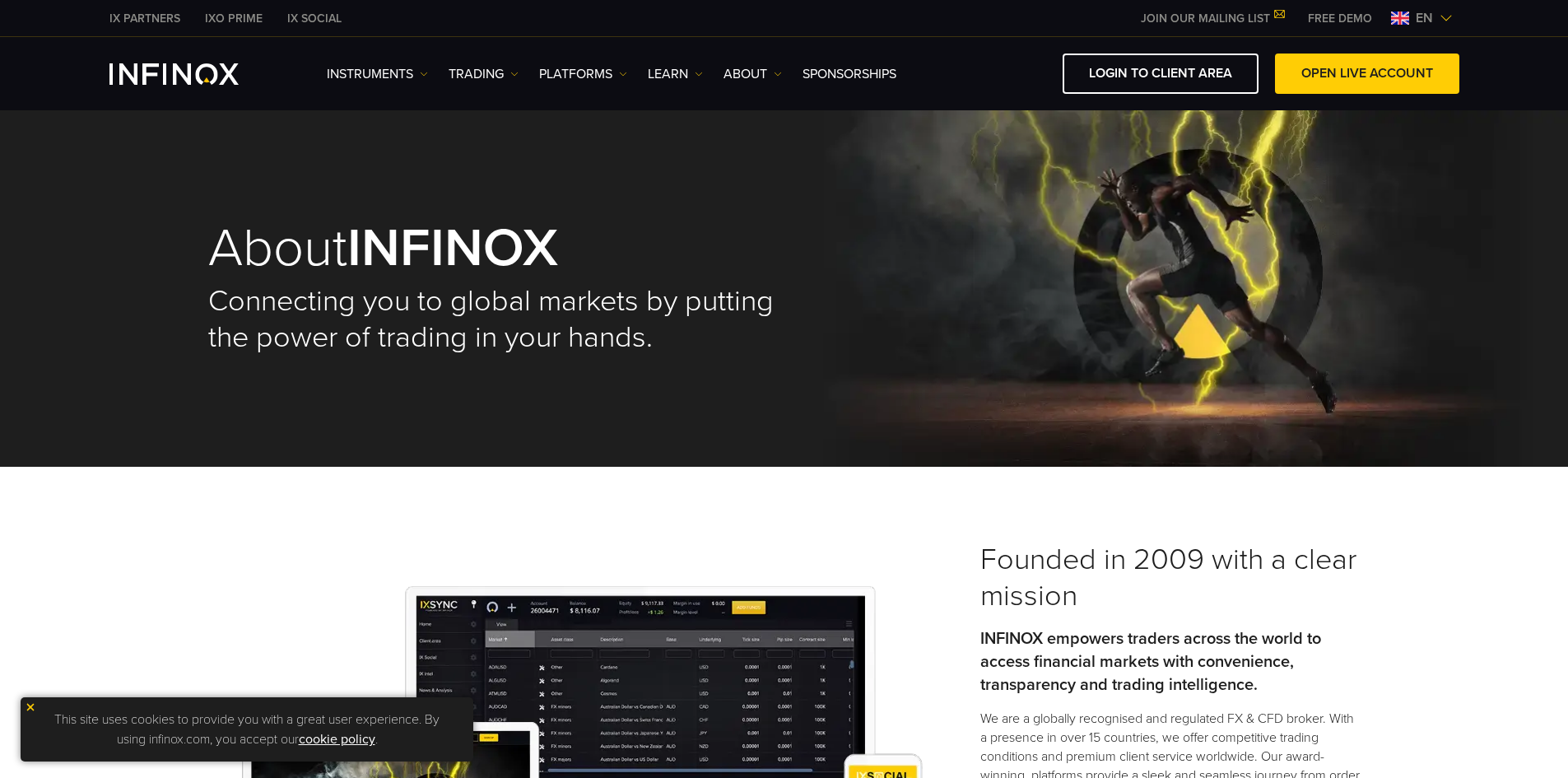 scroll, scrollTop: 0, scrollLeft: 0, axis: both 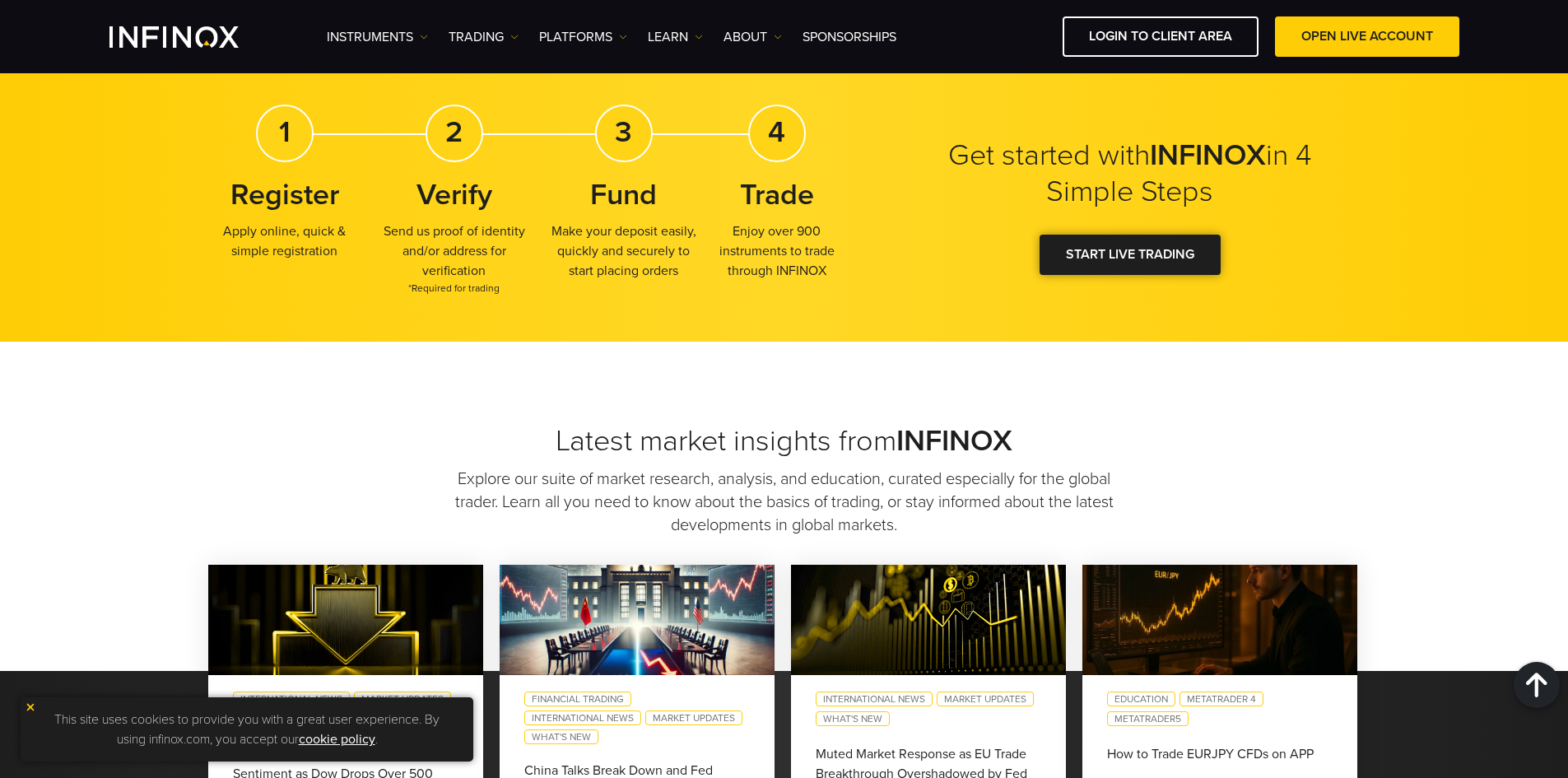 click at bounding box center [1130, 254] 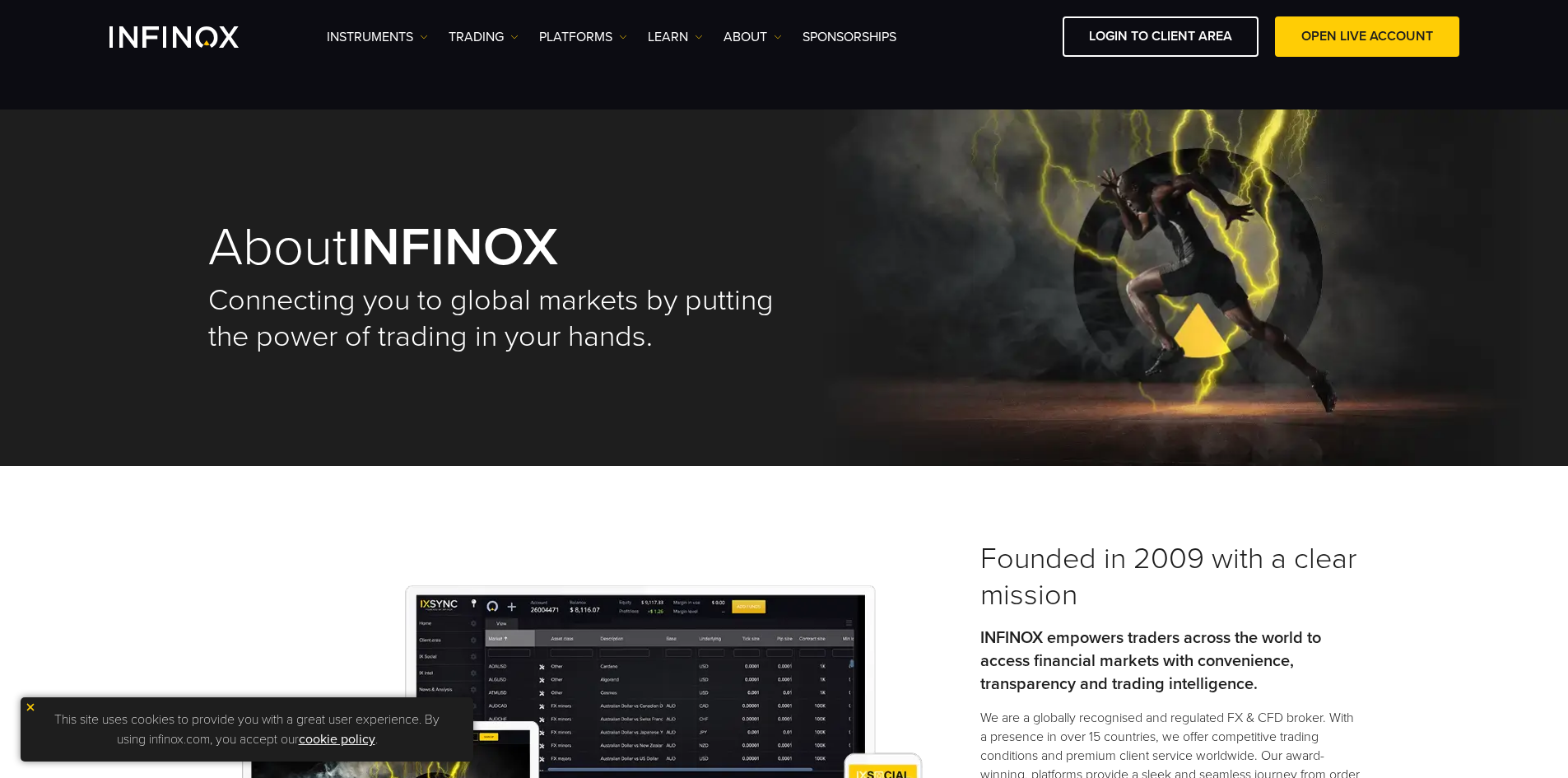 scroll, scrollTop: 3591, scrollLeft: 0, axis: vertical 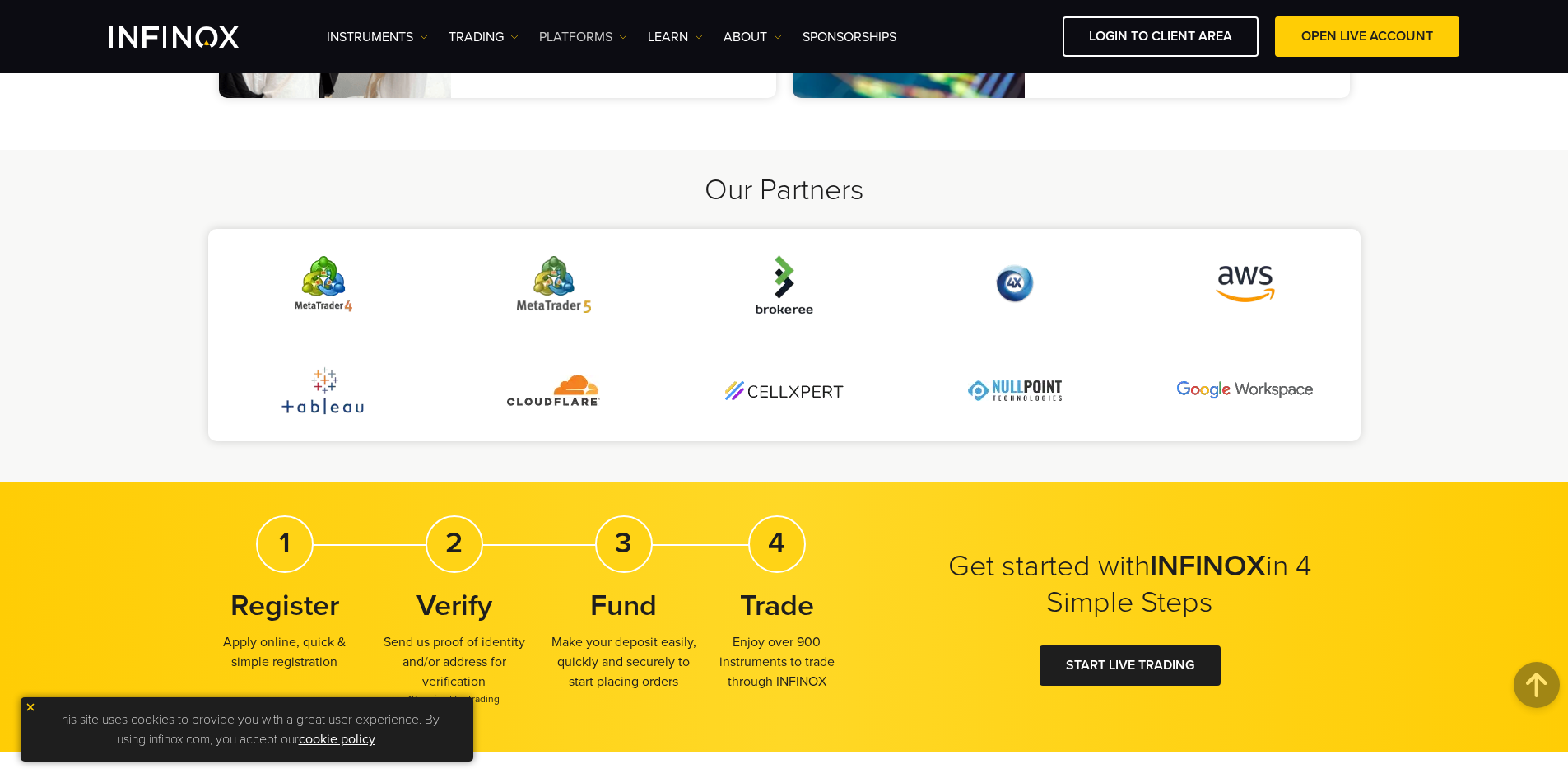 click on "PLATFORMS" at bounding box center [583, 37] 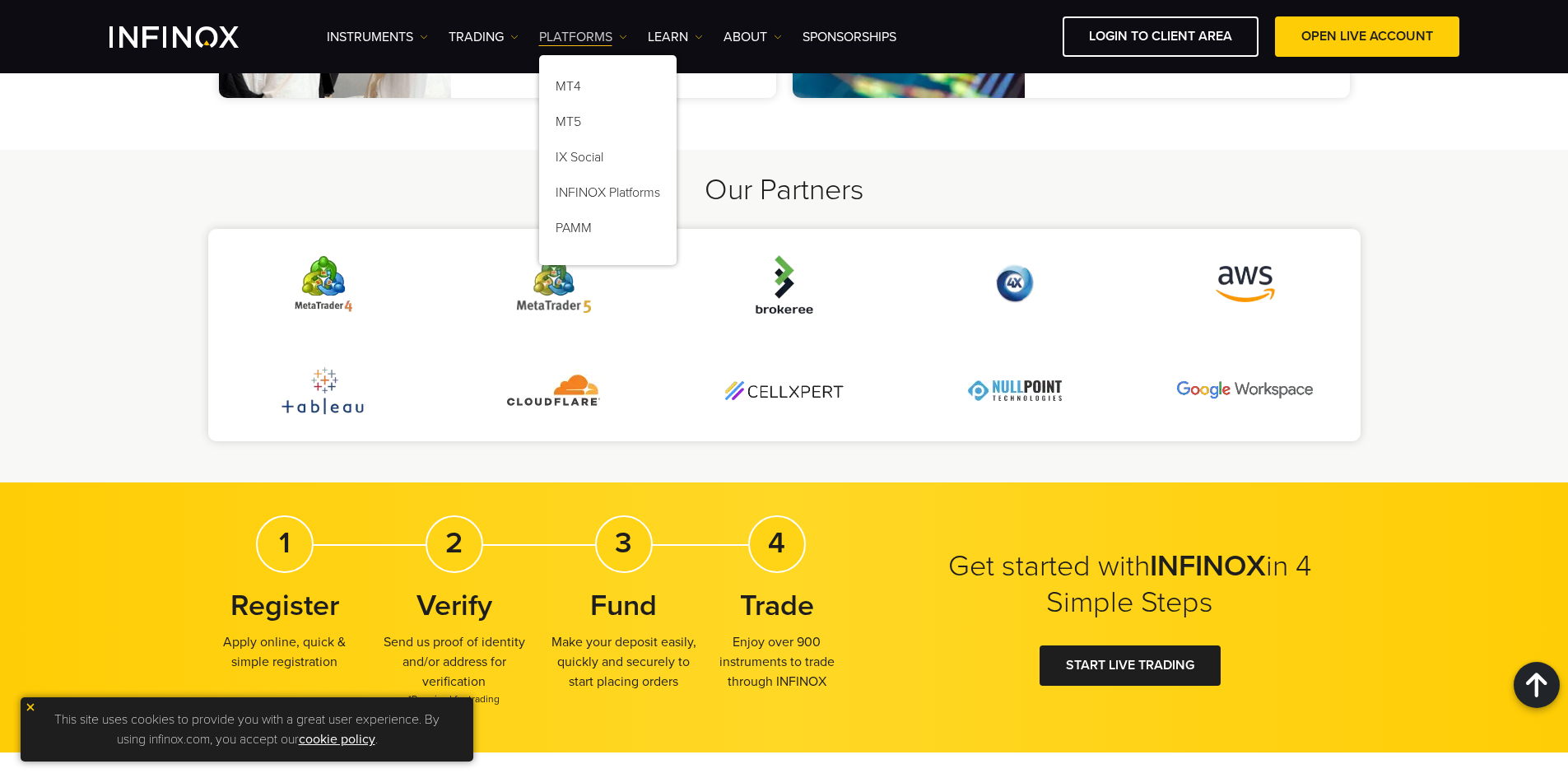 scroll, scrollTop: 0, scrollLeft: 0, axis: both 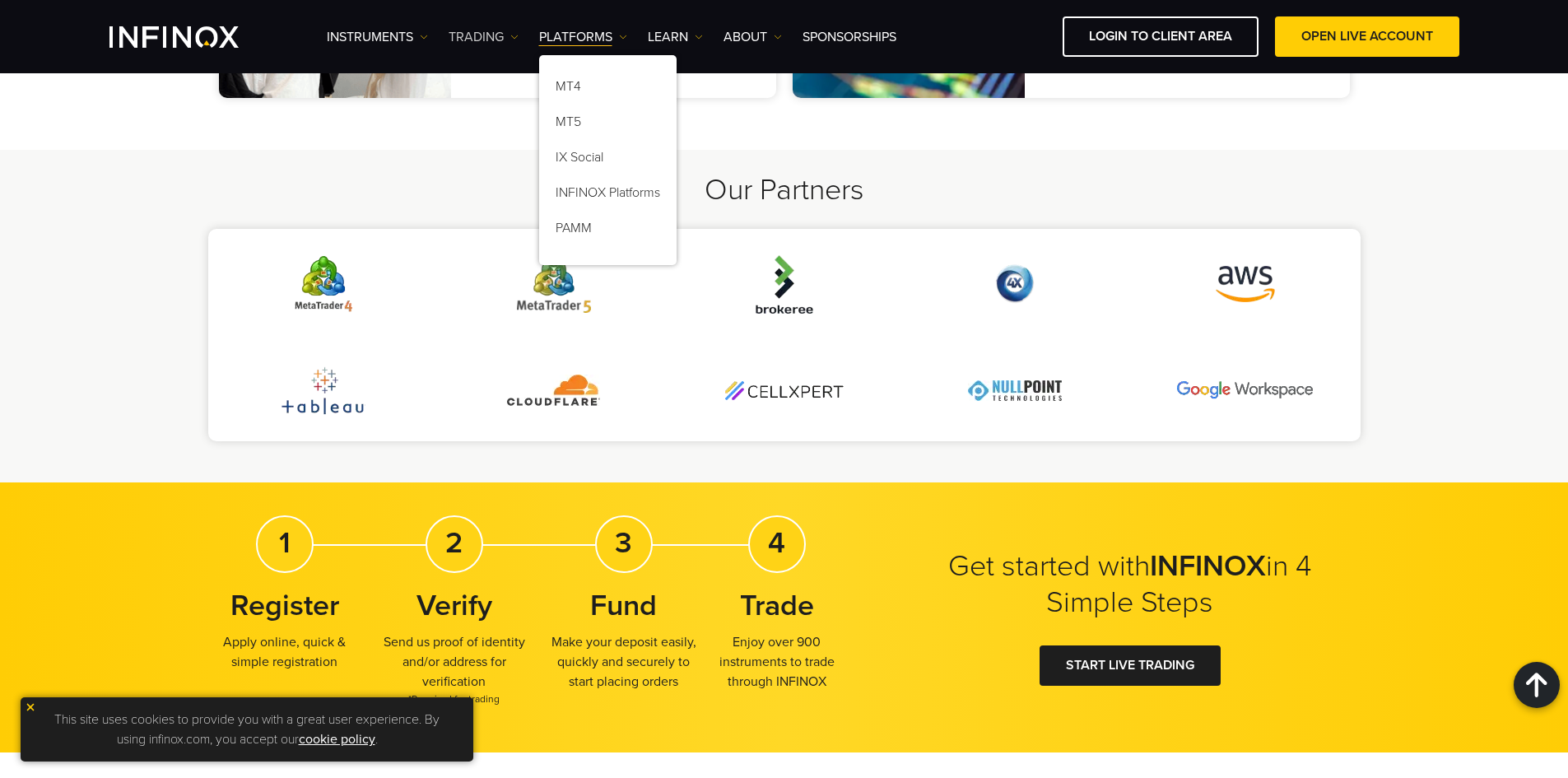 click on "TRADING" at bounding box center [483, 37] 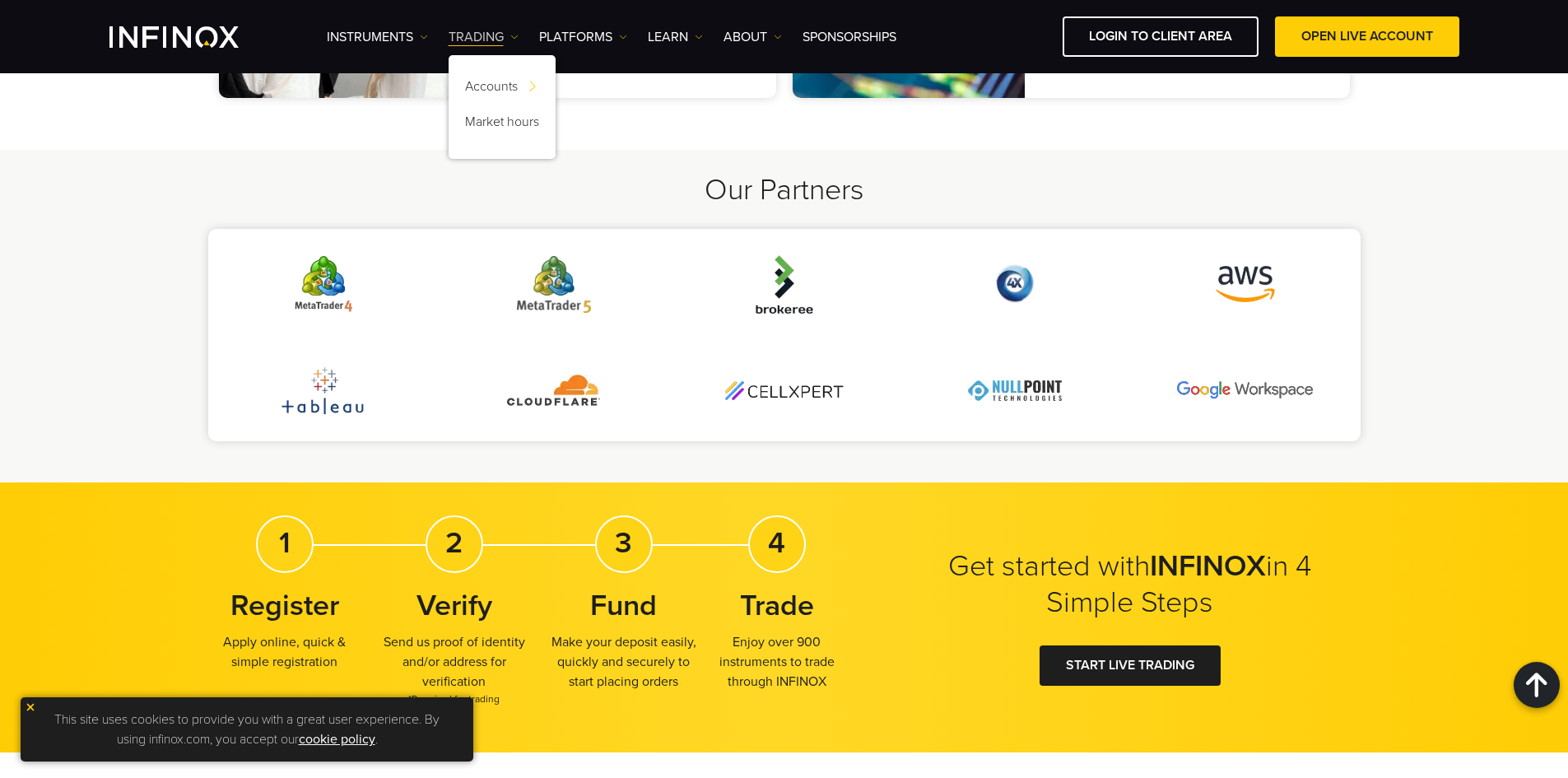 scroll, scrollTop: 0, scrollLeft: 0, axis: both 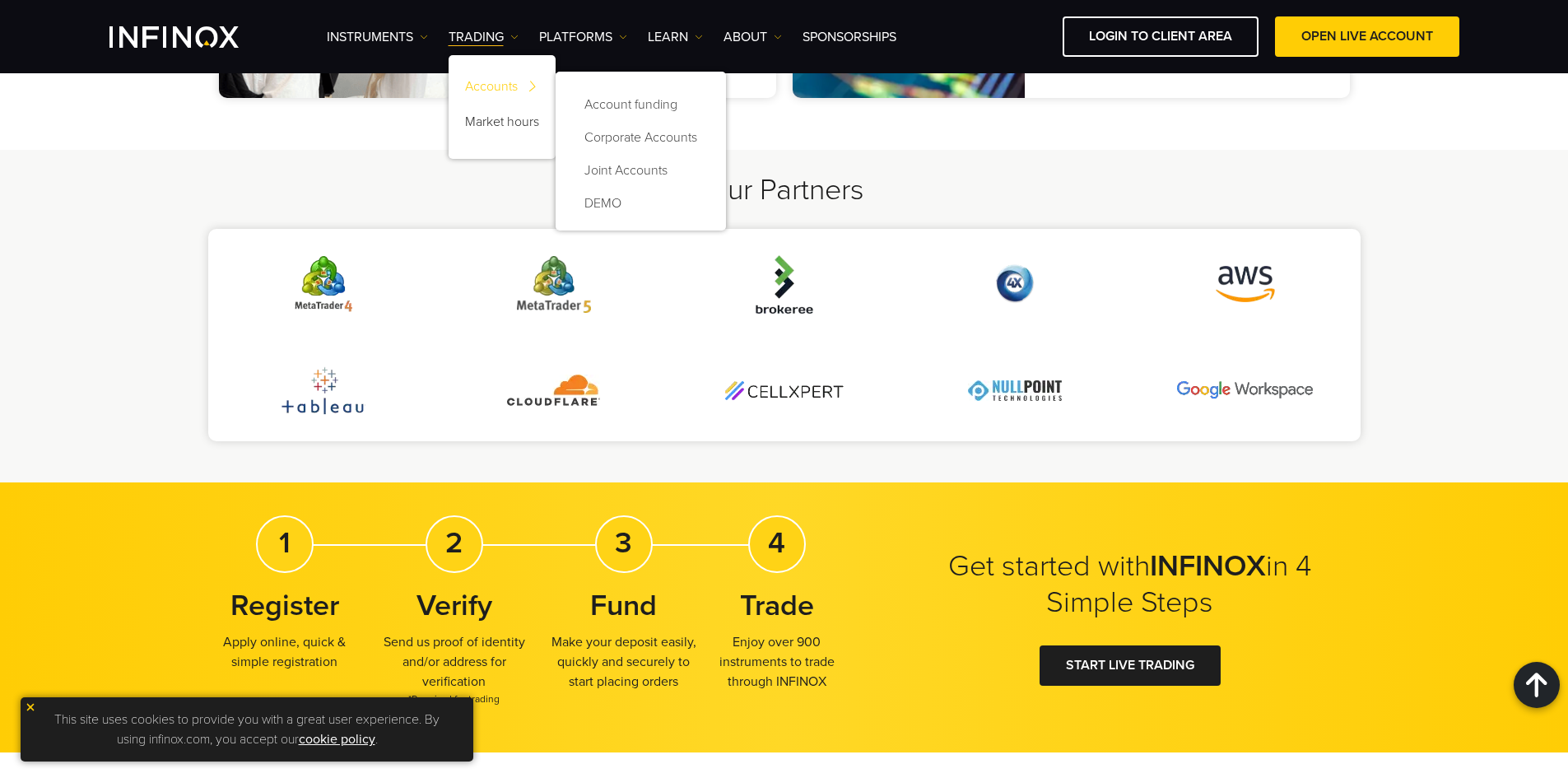 click on "Accounts" at bounding box center [502, 89] 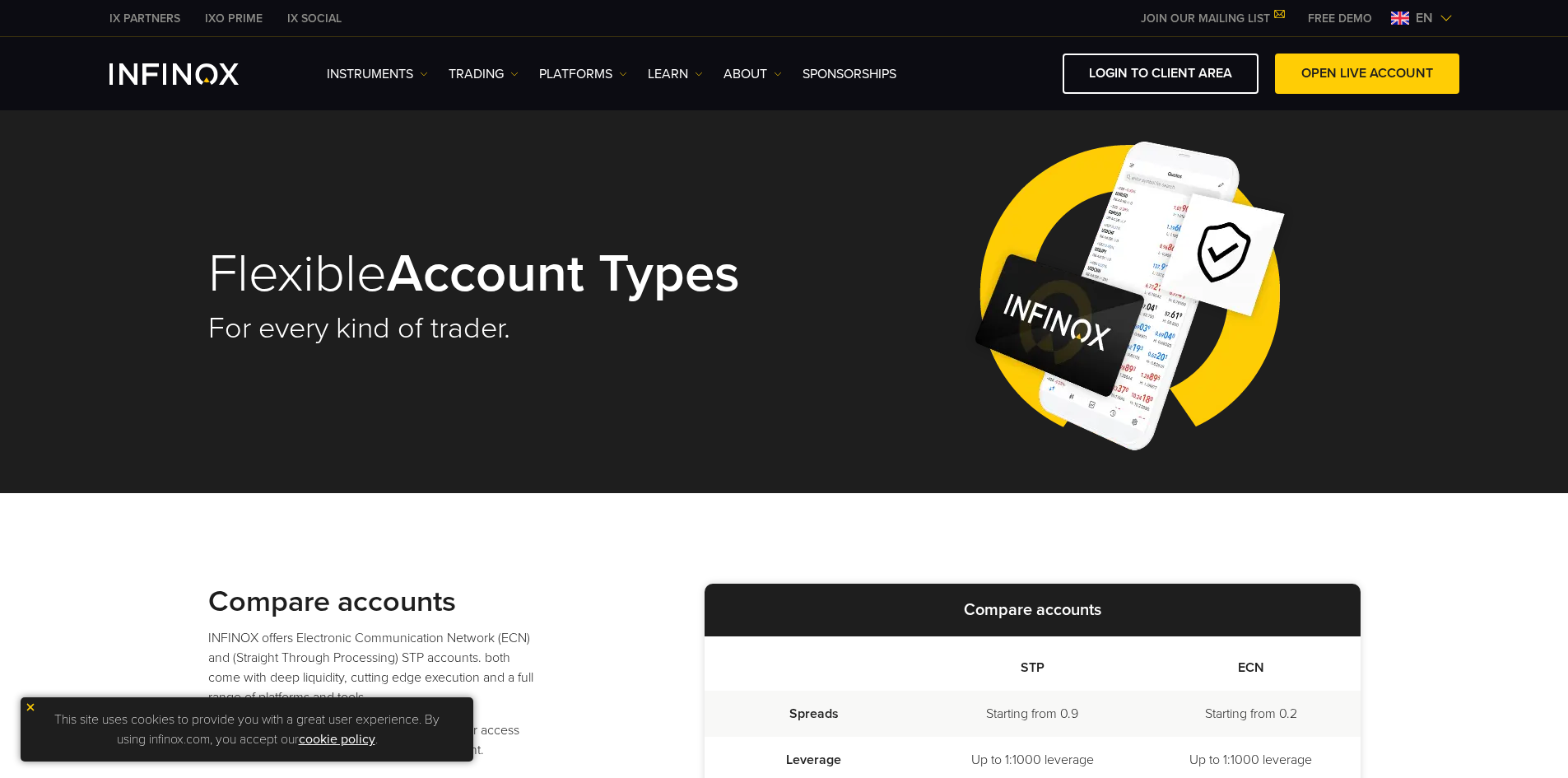 scroll, scrollTop: 0, scrollLeft: 0, axis: both 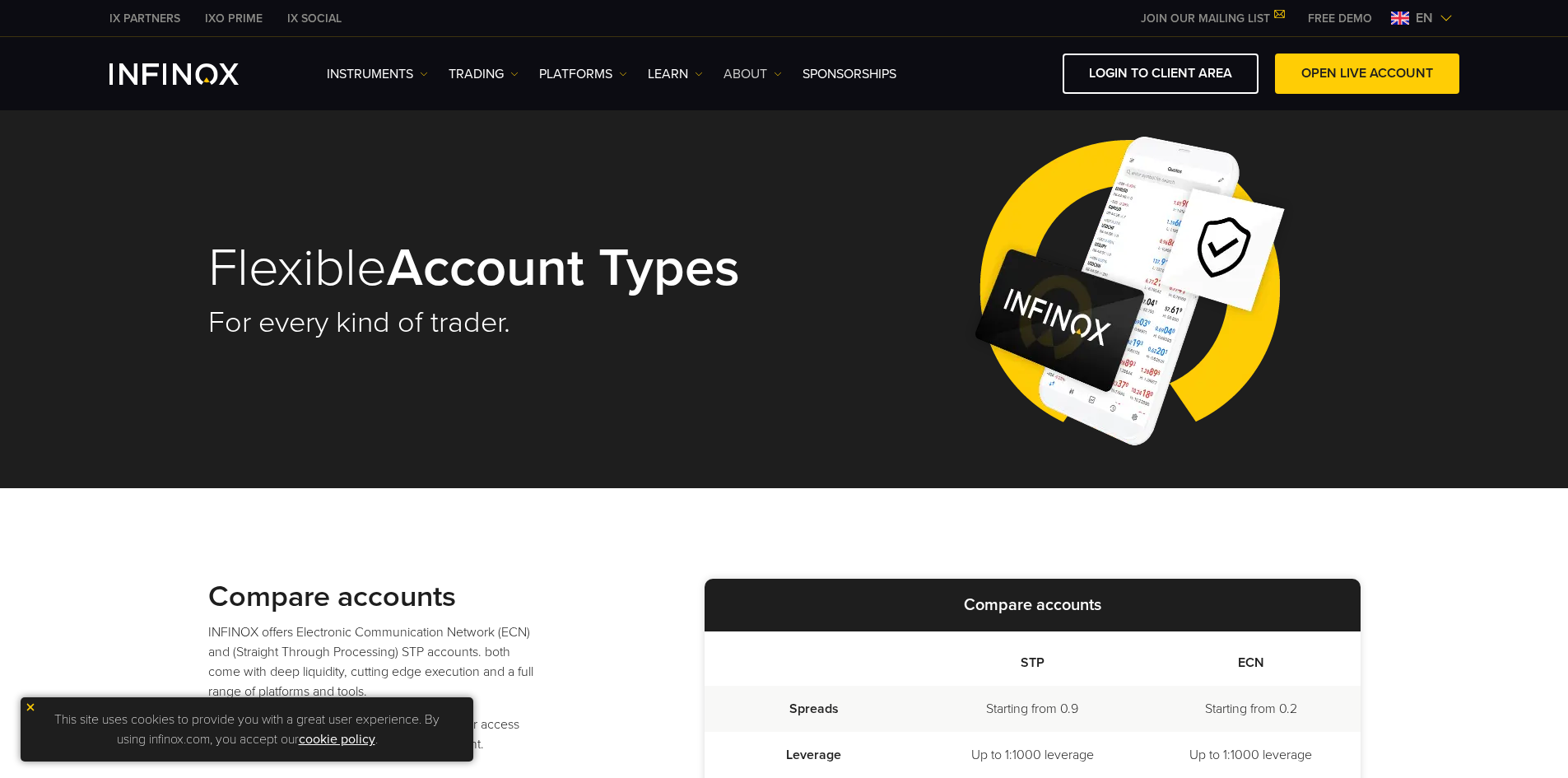click at bounding box center [778, 74] 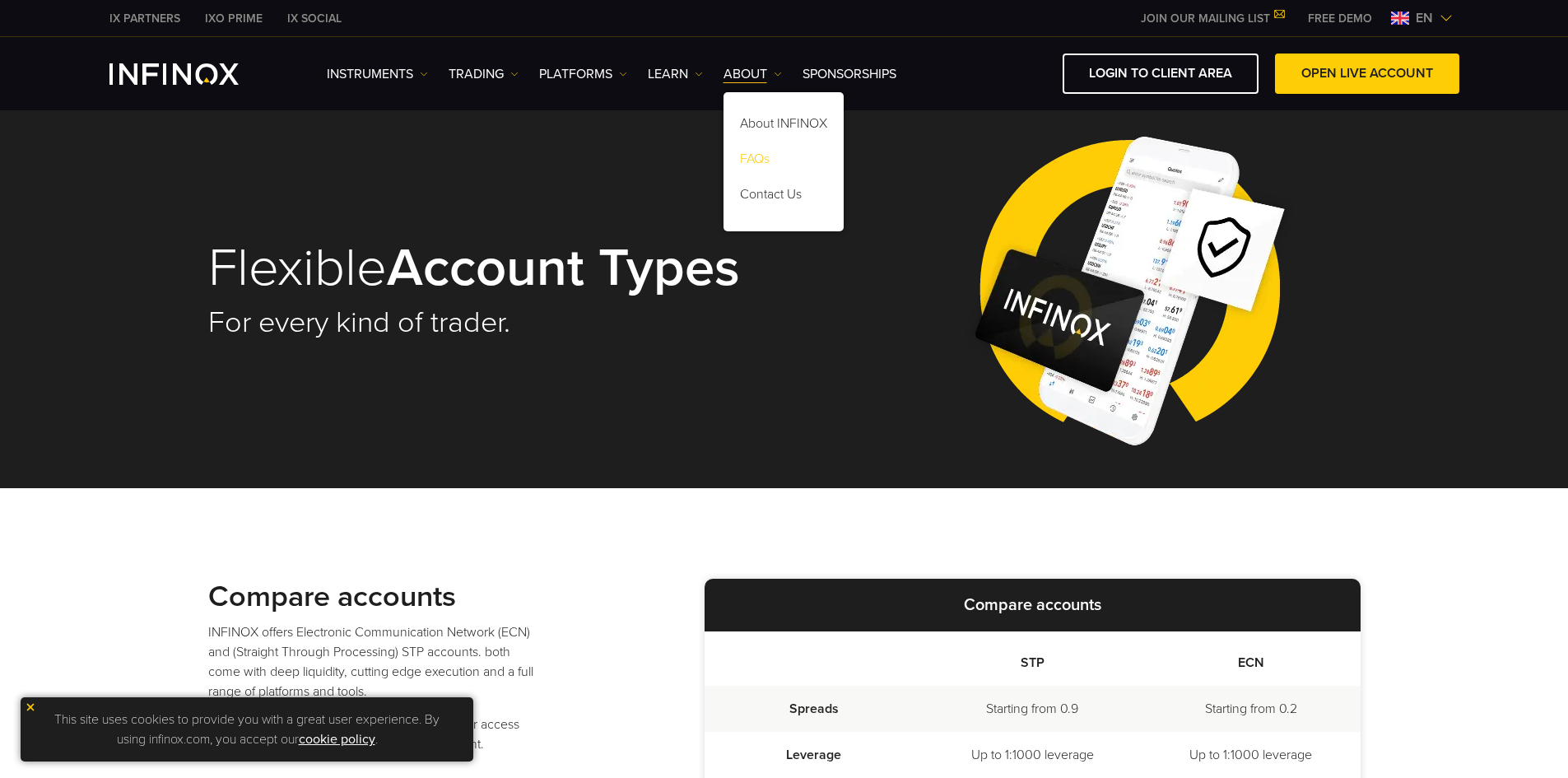click on "FAQs" at bounding box center (784, 161) 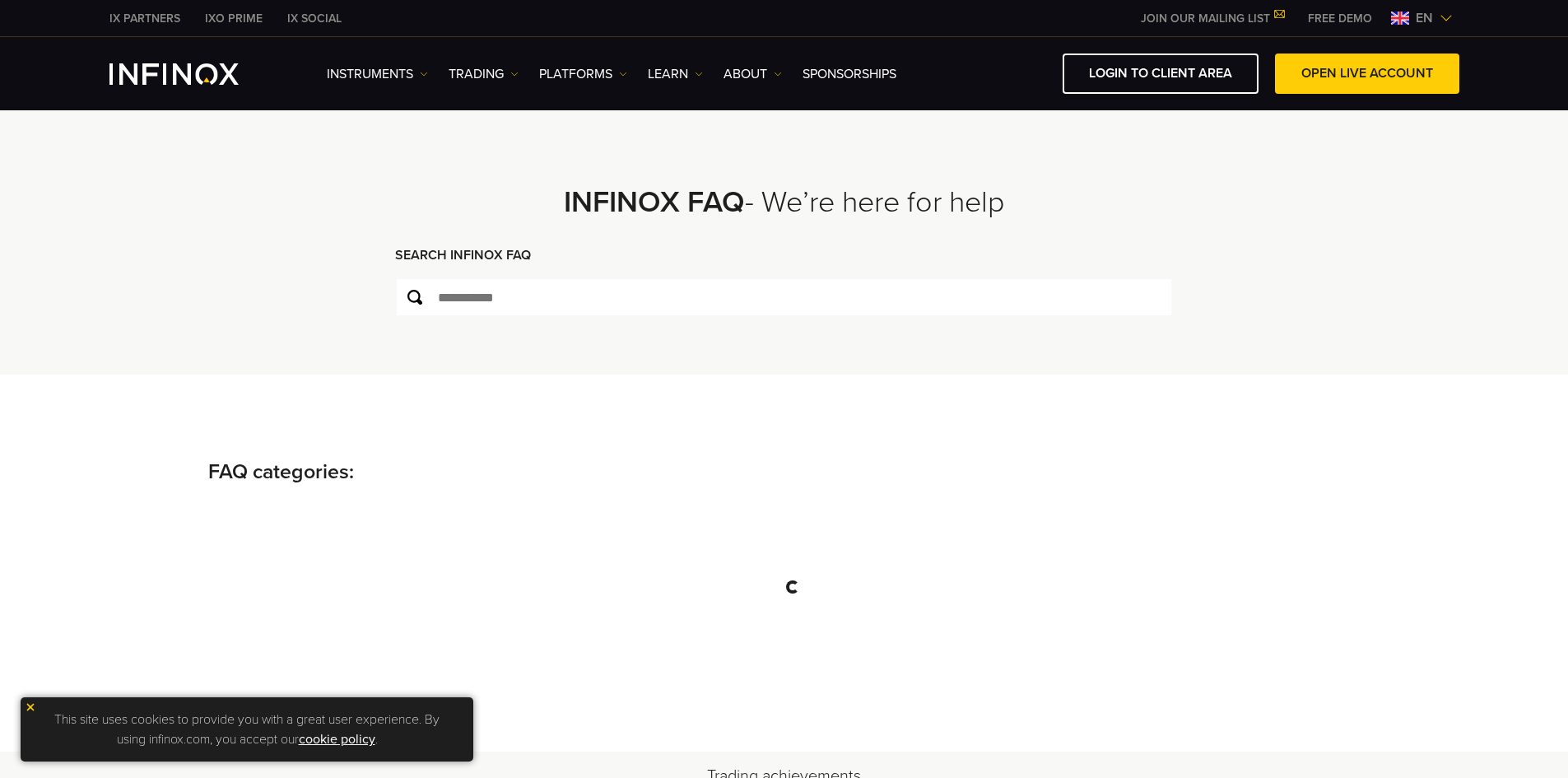 scroll, scrollTop: 412, scrollLeft: 0, axis: vertical 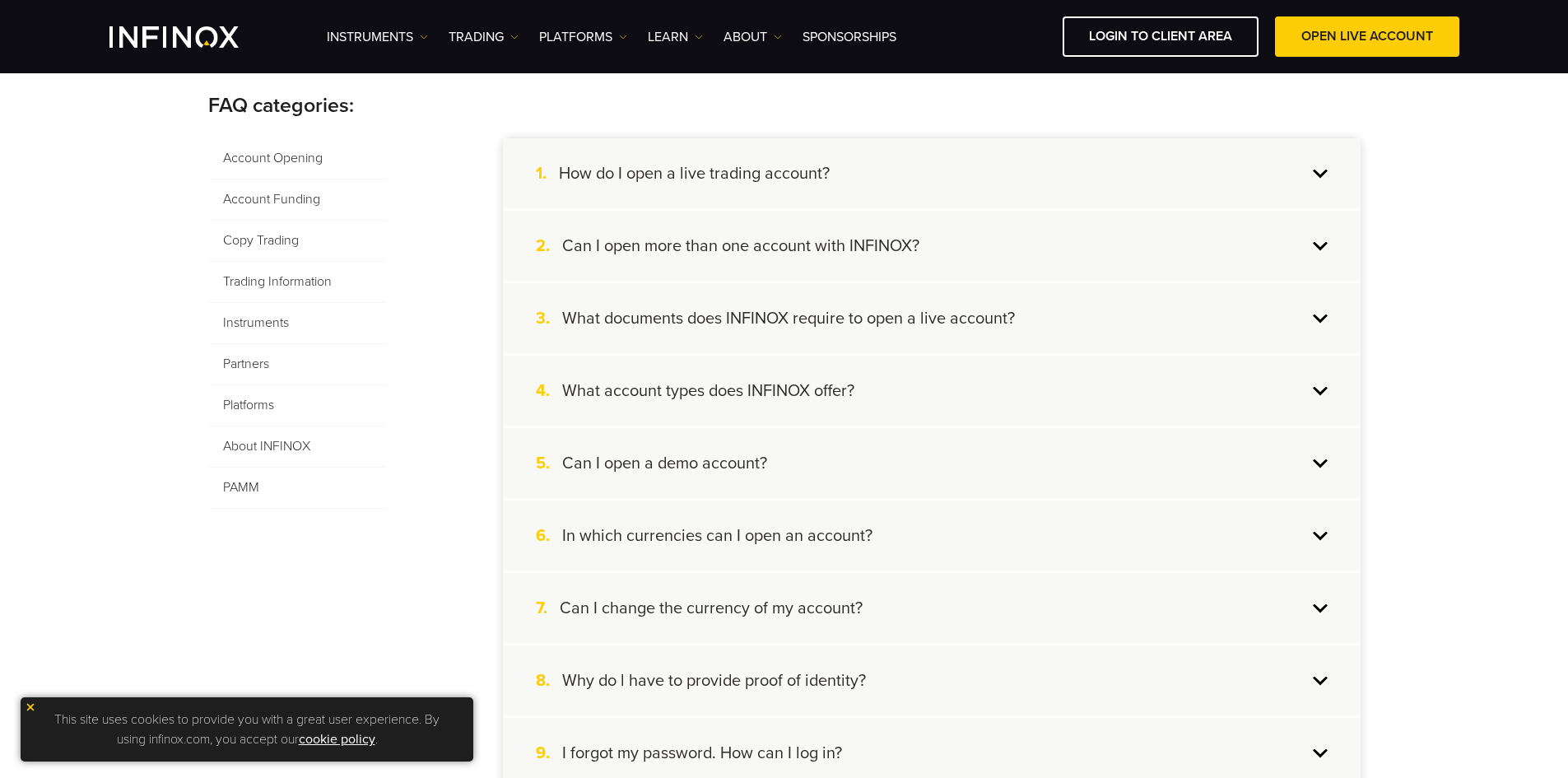 click on "1. How do I open a live trading account?" at bounding box center (932, 174) 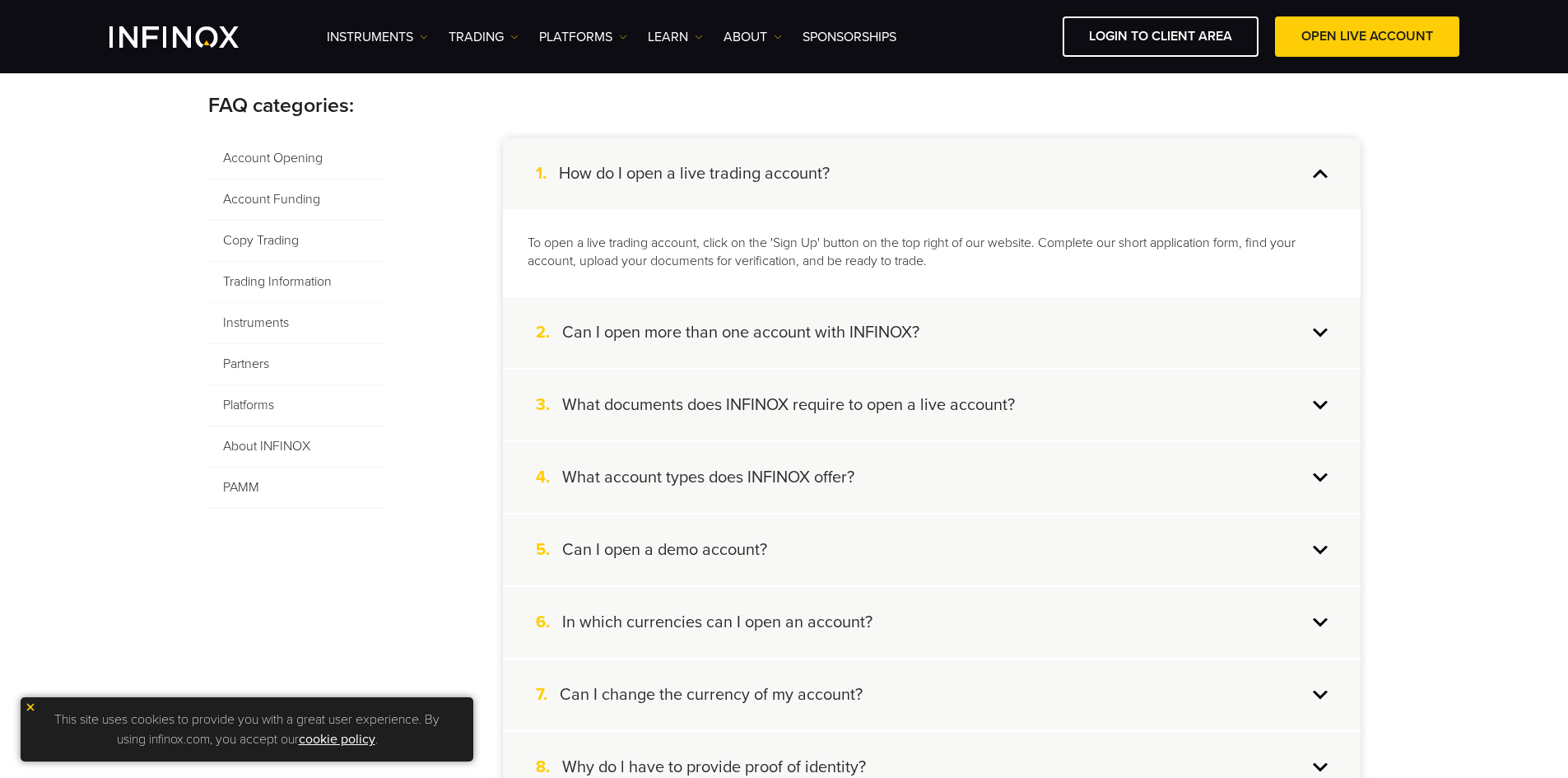 scroll, scrollTop: 0, scrollLeft: 0, axis: both 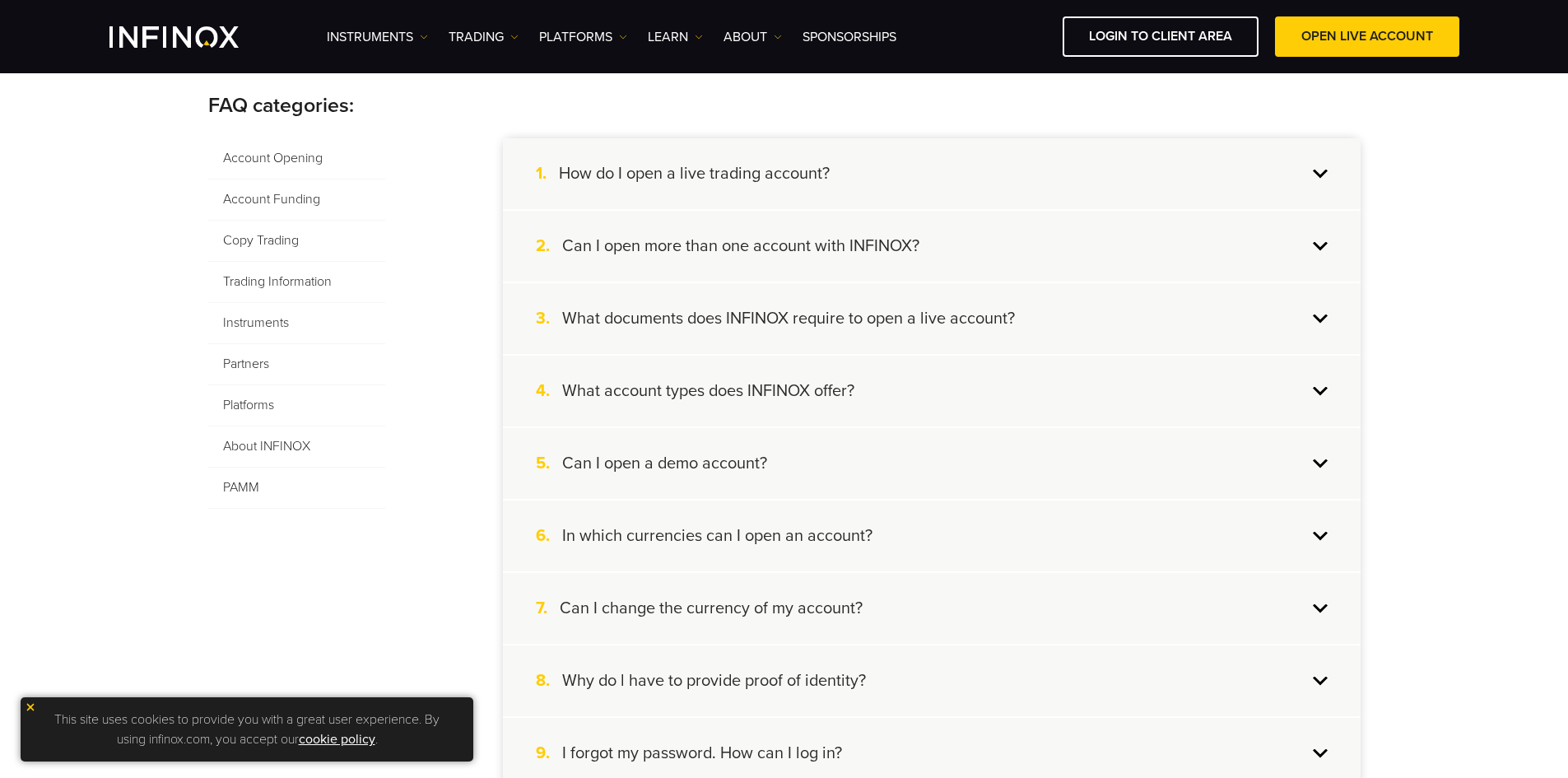 click on "Can I open more than one account with INFINOX?" at bounding box center (741, 246) 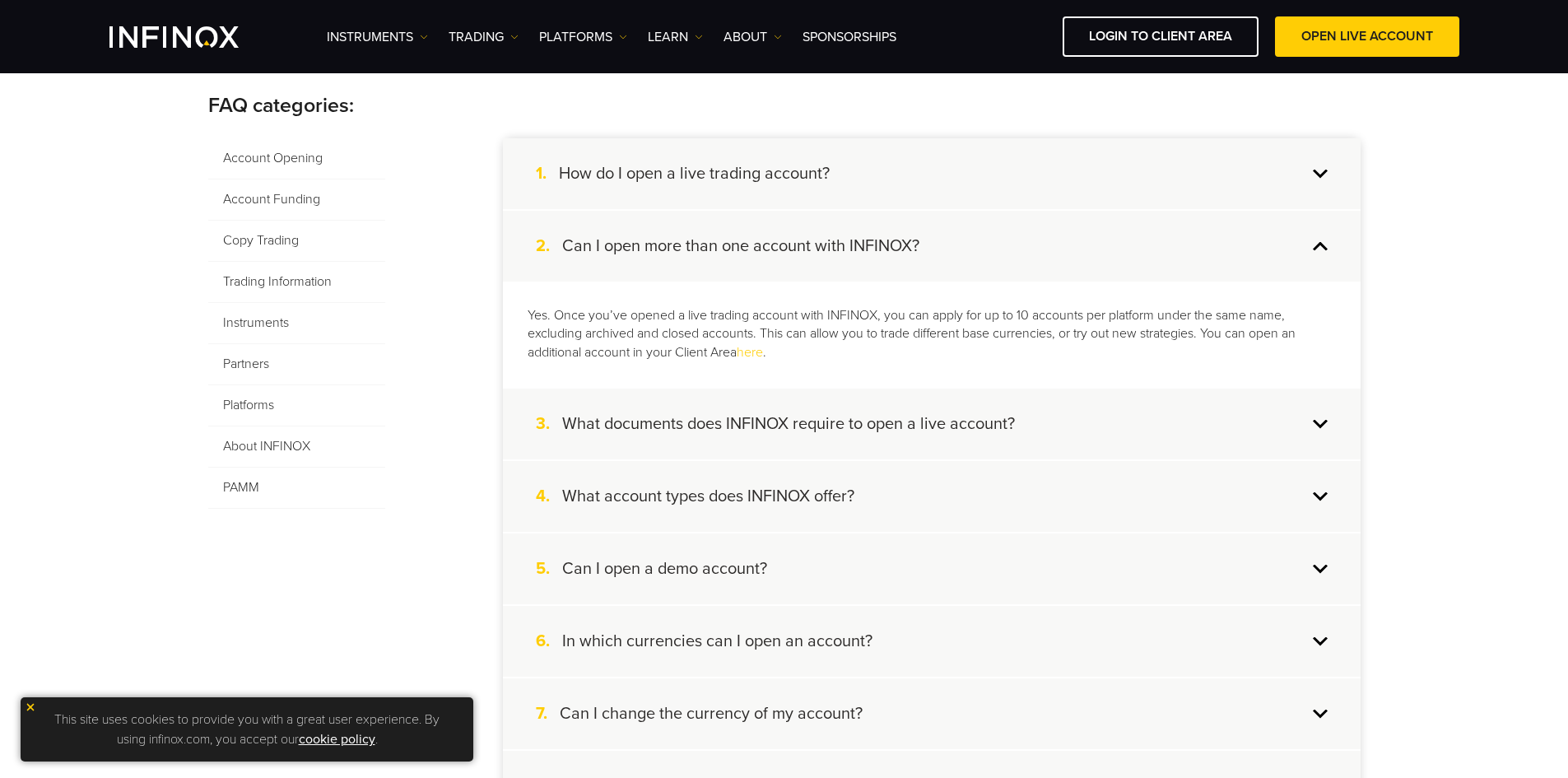 click on "Can I open more than one account with INFINOX?" at bounding box center (741, 246) 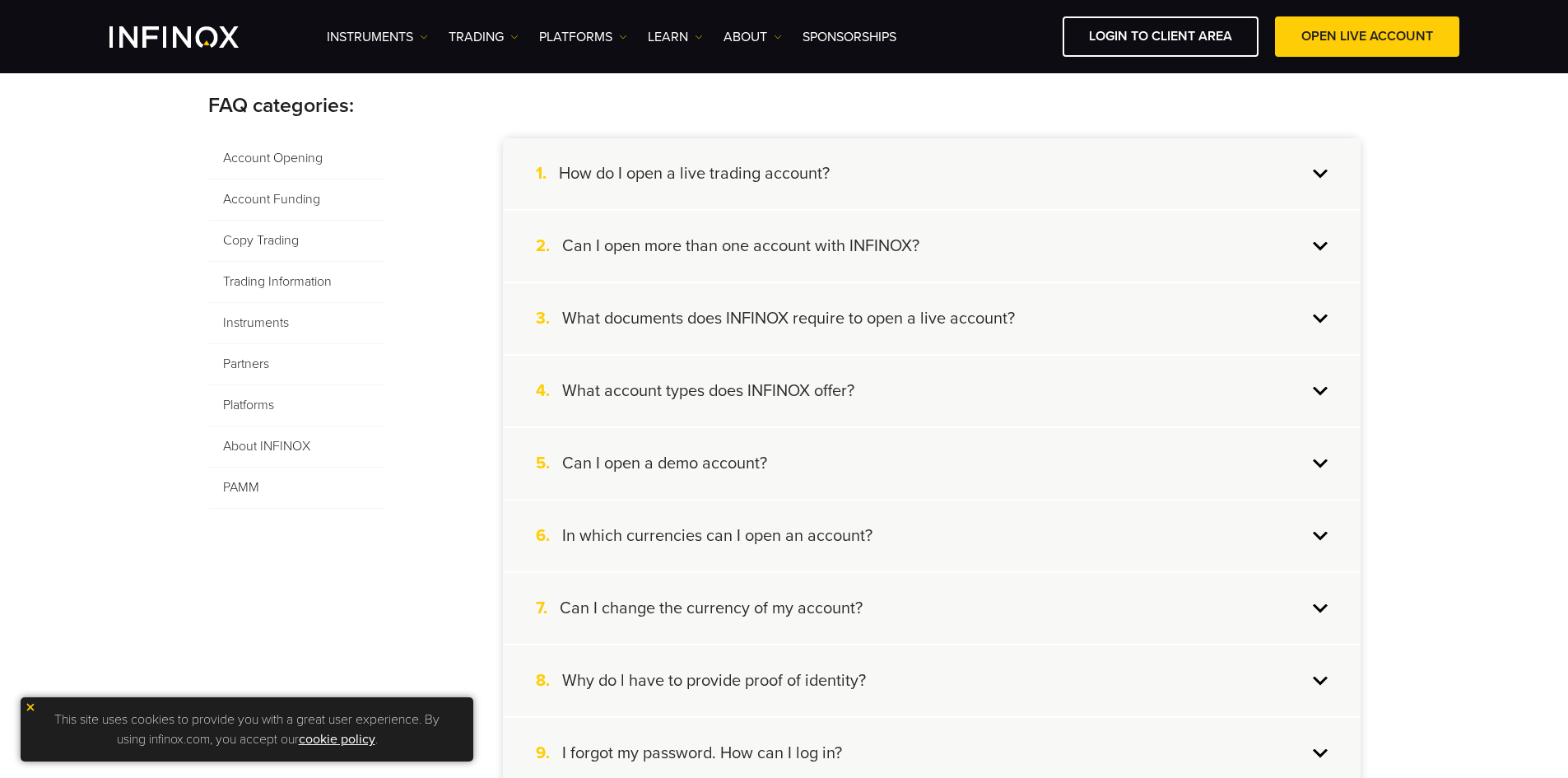 click on "What documents does INFINOX require to open a live account?" at bounding box center (789, 319) 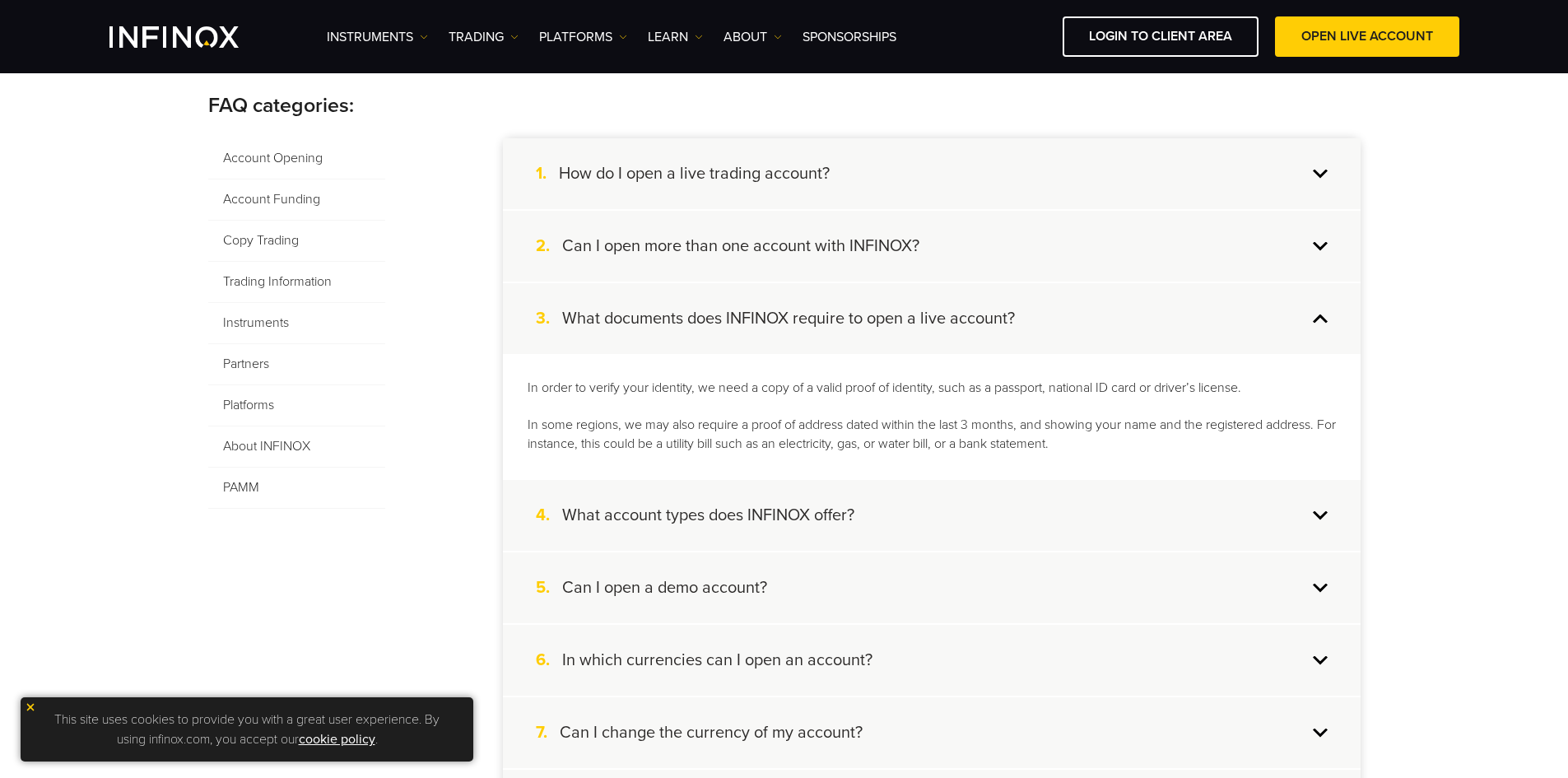 click on "What documents does INFINOX require to open a live account?" at bounding box center [789, 319] 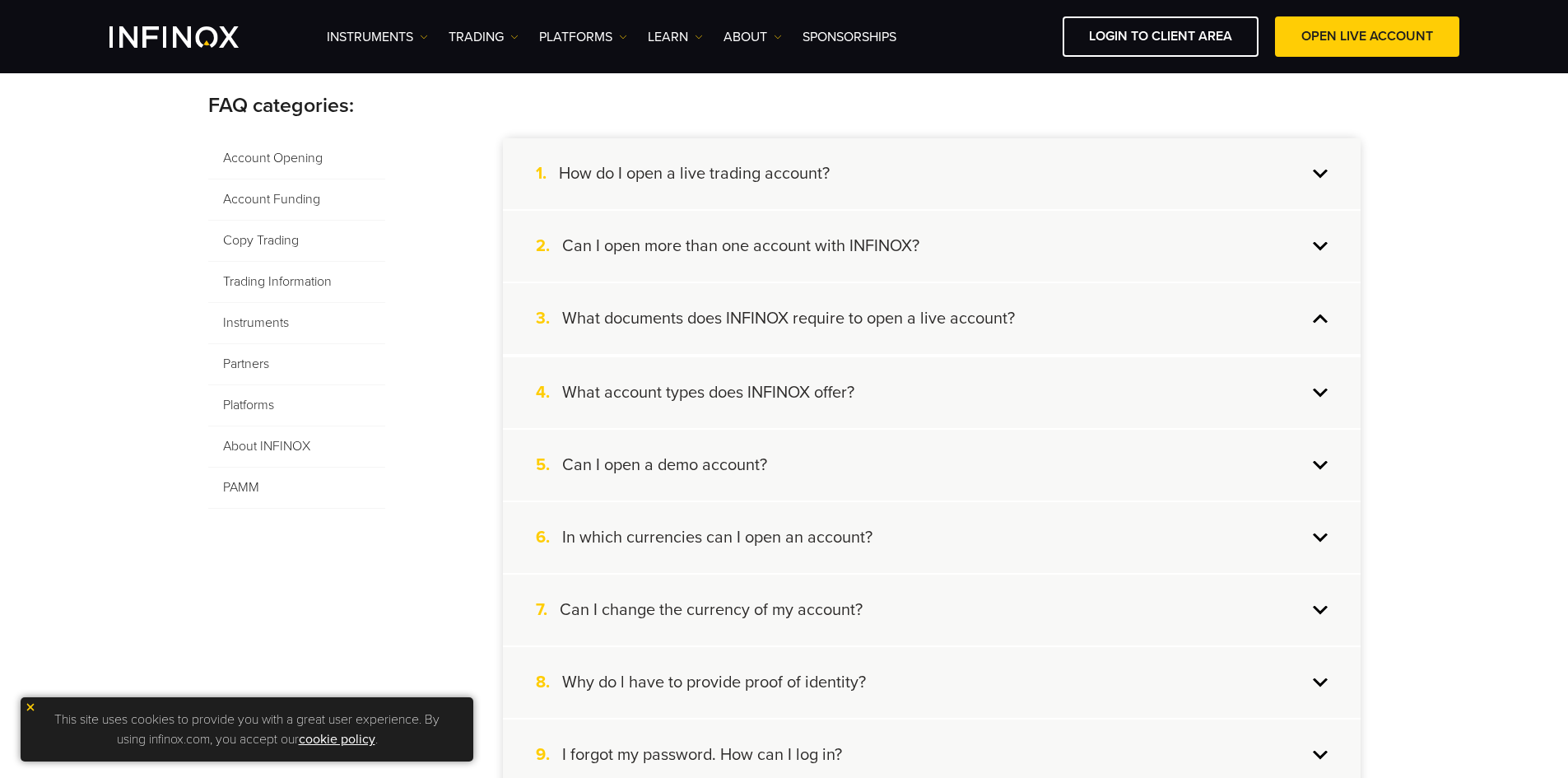 scroll, scrollTop: 0, scrollLeft: 0, axis: both 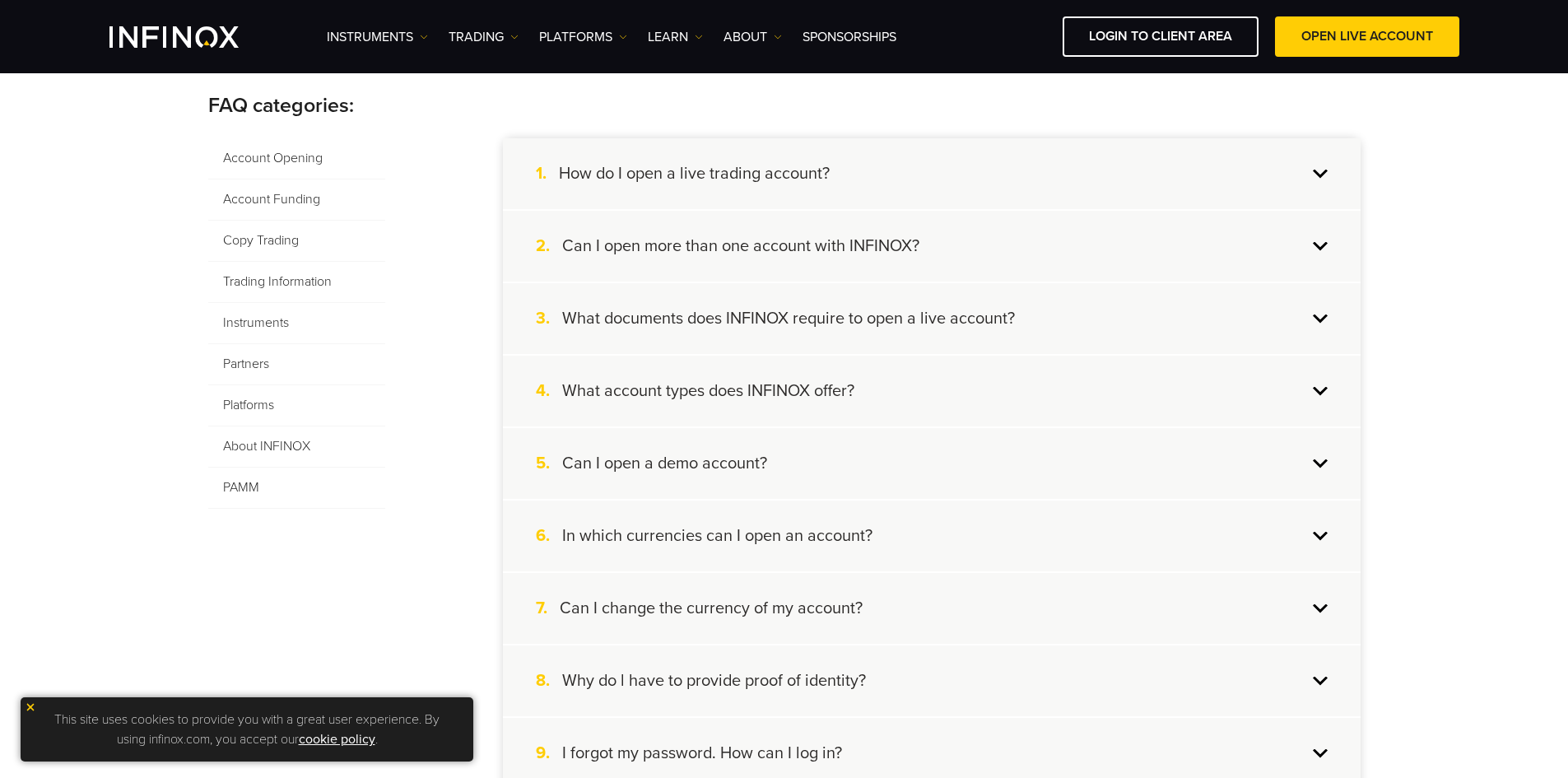 click on "What account types does INFINOX offer?" at bounding box center (708, 391) 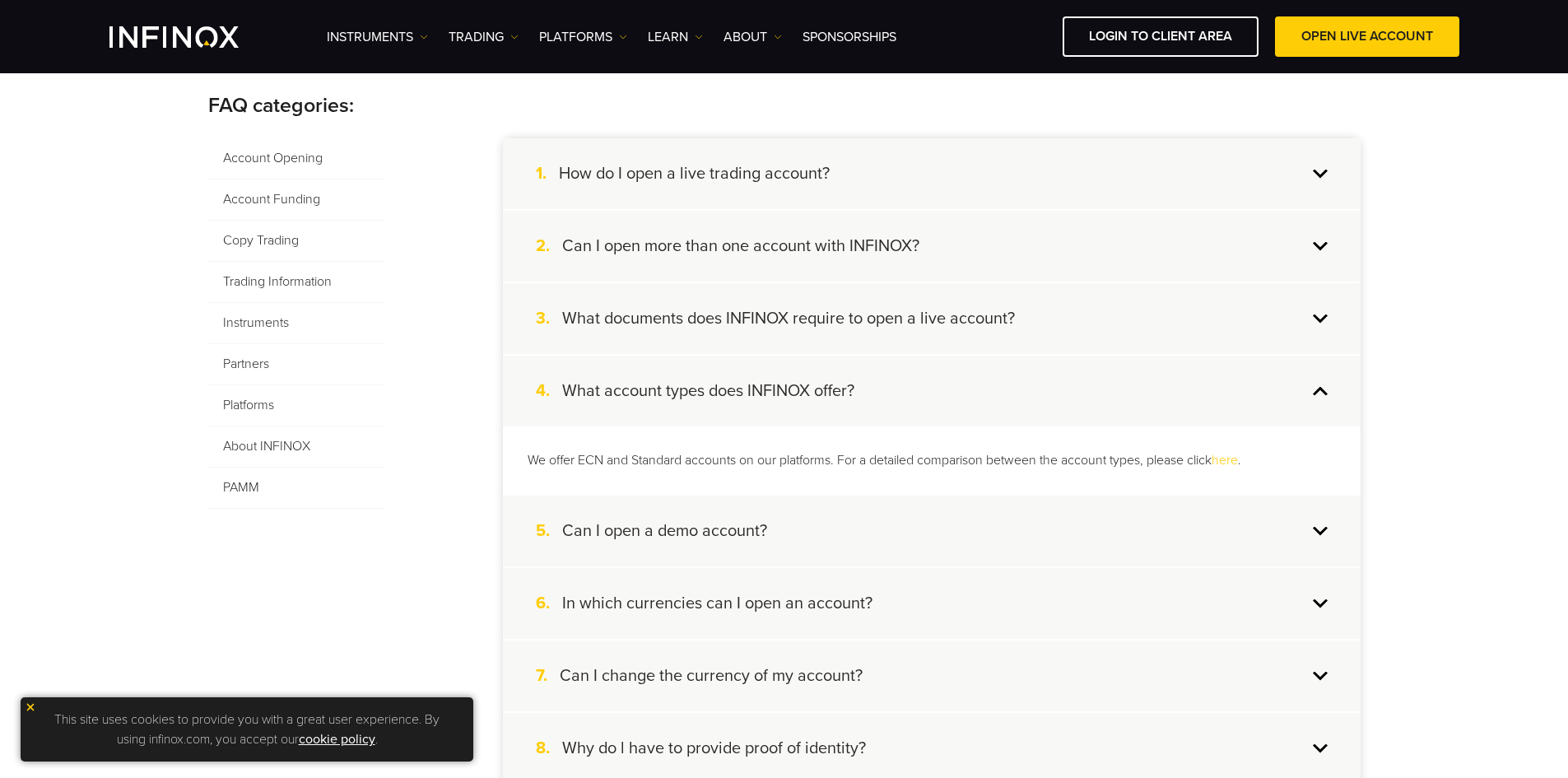 scroll, scrollTop: 0, scrollLeft: 0, axis: both 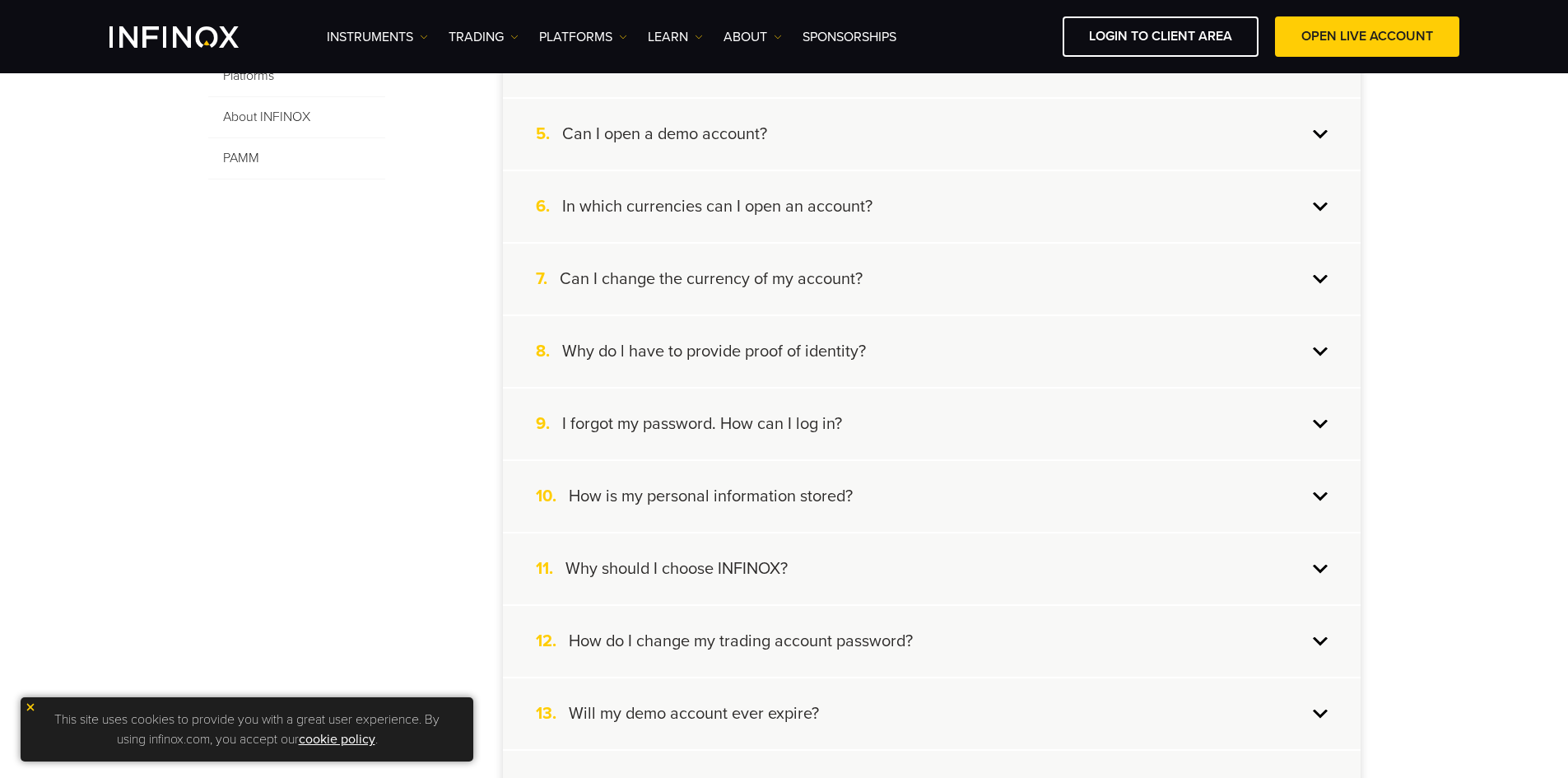 click on "In which currencies can I open an account?" at bounding box center (717, 207) 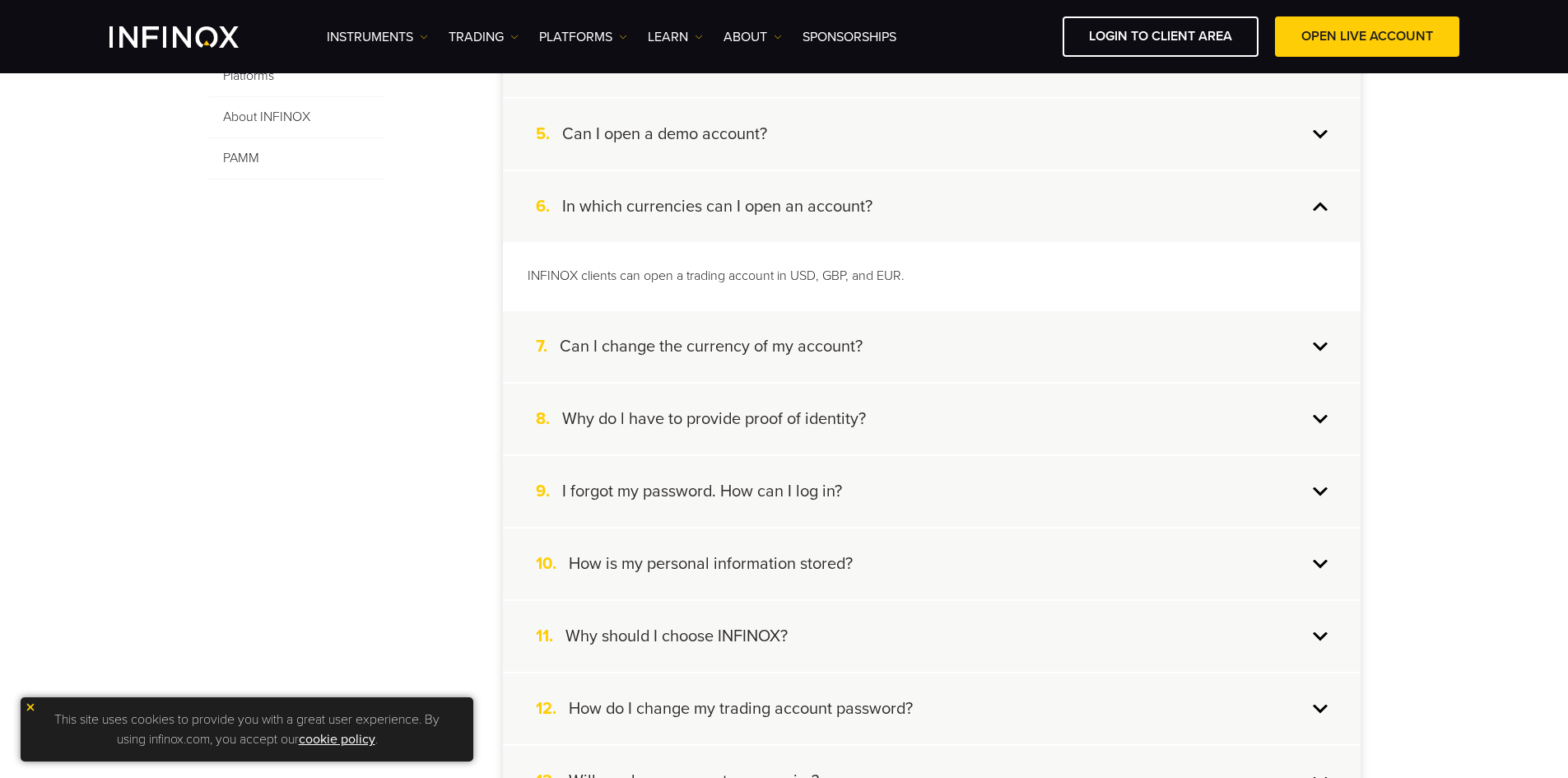 click on "In which currencies can I open an account?" at bounding box center (717, 207) 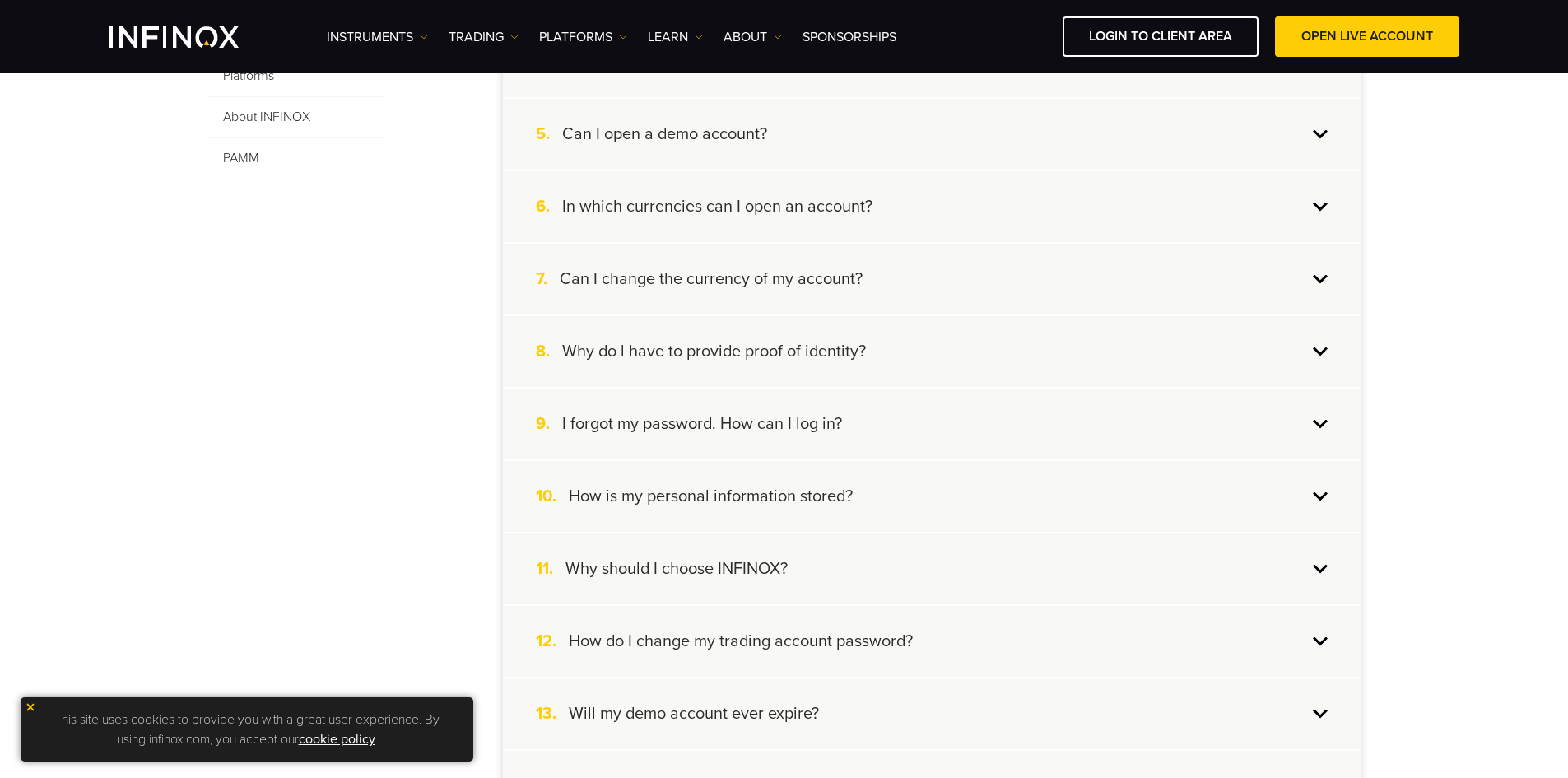 click on "Can I change the currency of my account?" at bounding box center (711, 279) 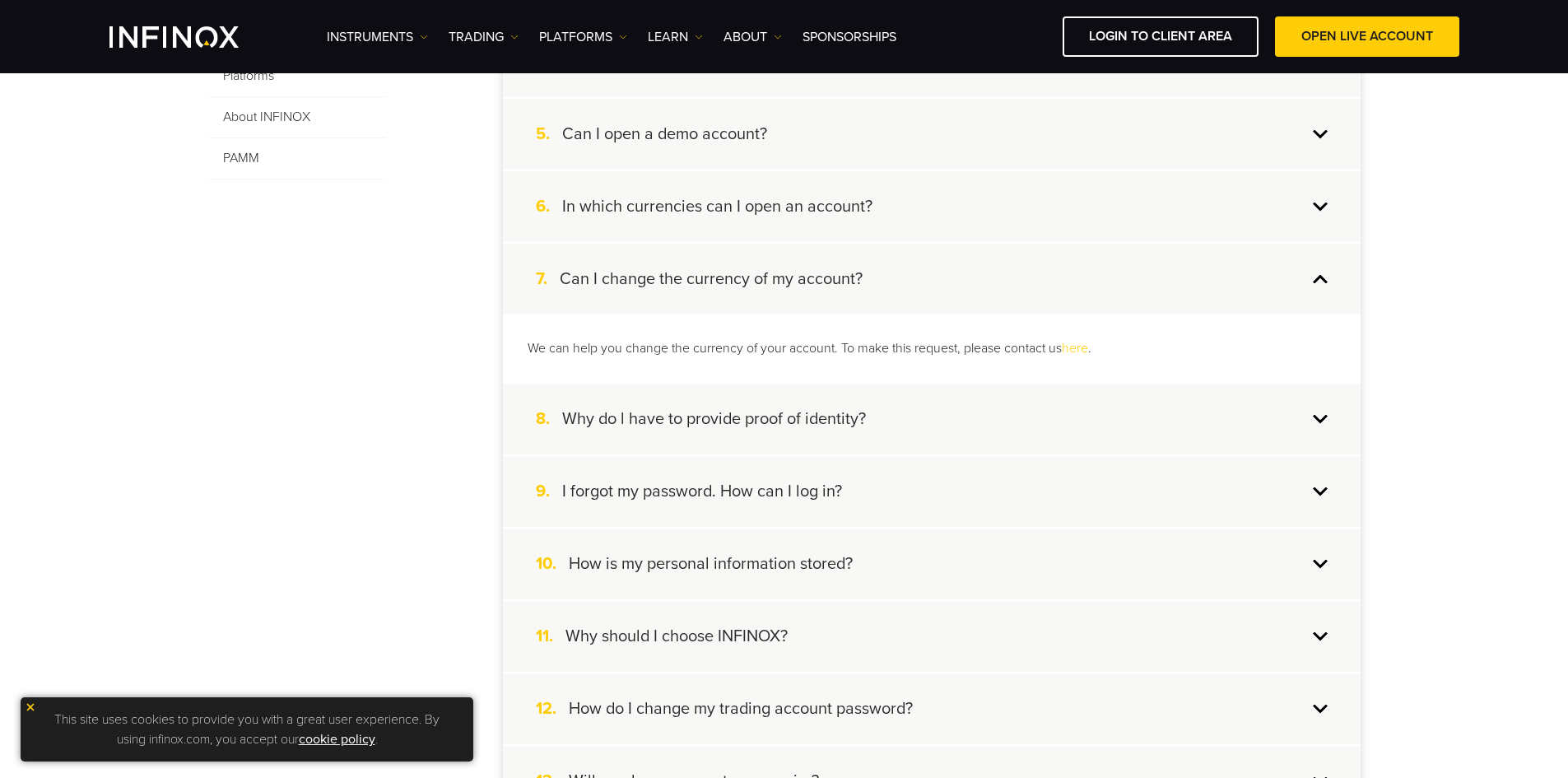 click on "Can I change the currency of my account?" at bounding box center [711, 279] 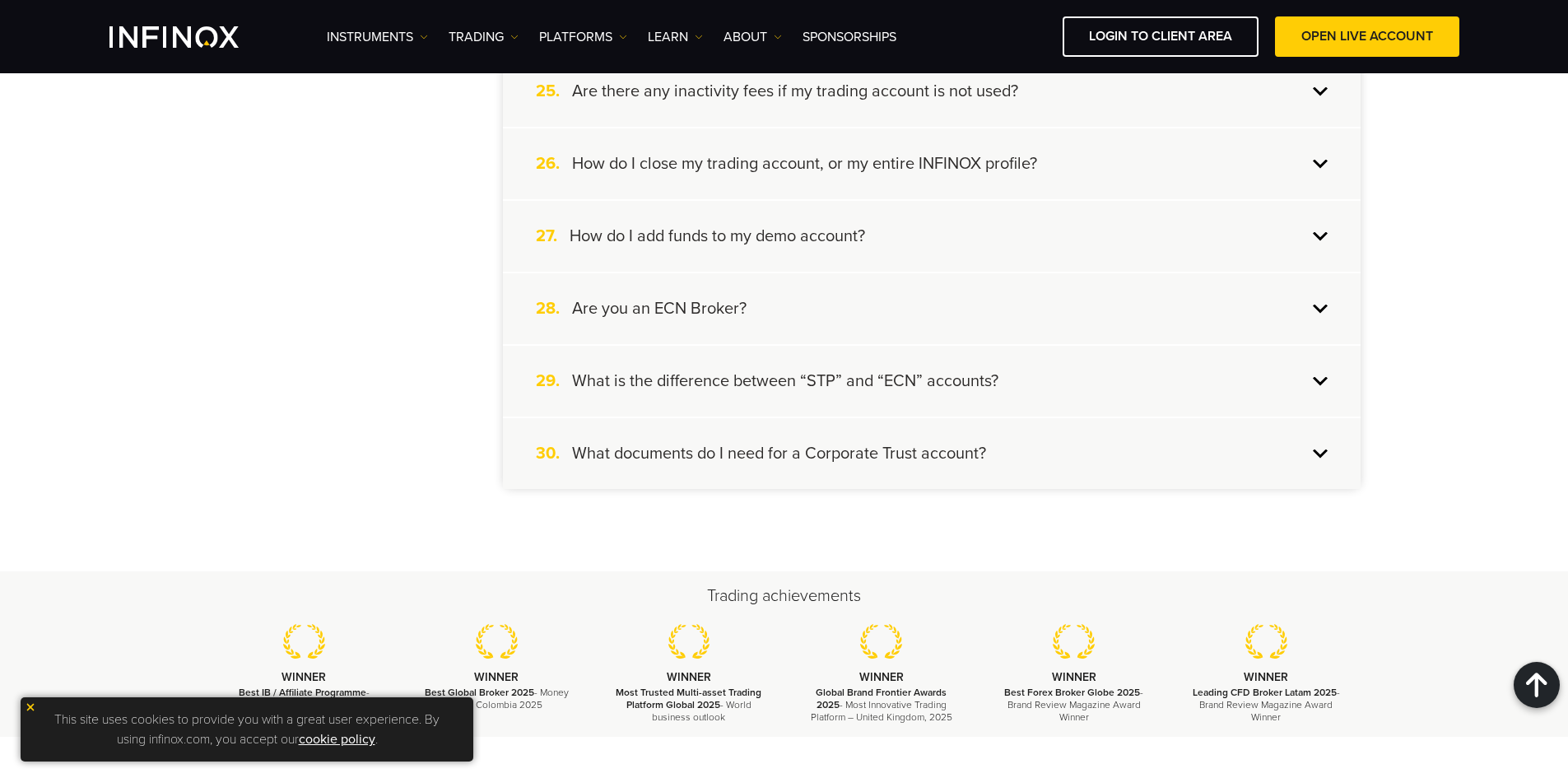 scroll, scrollTop: 2223, scrollLeft: 0, axis: vertical 